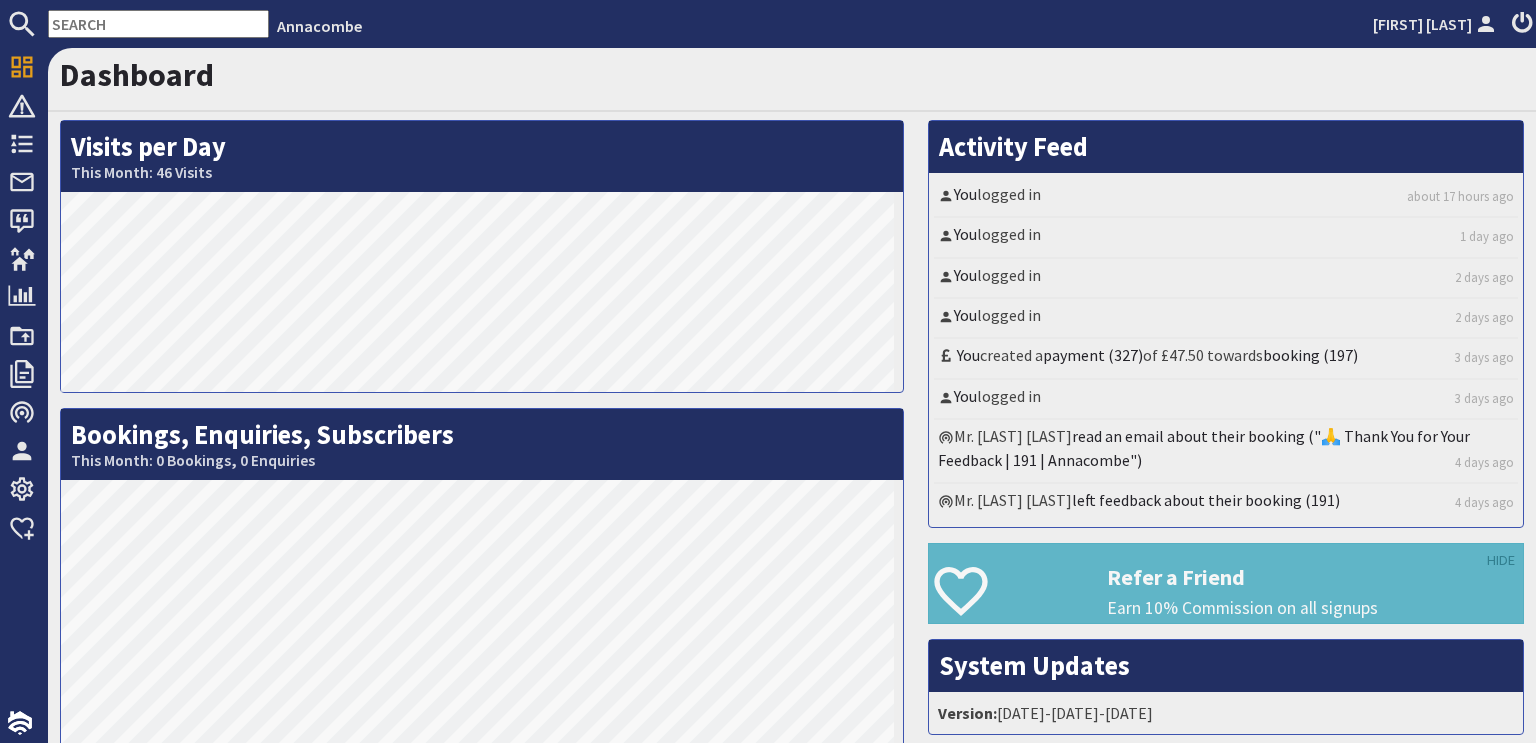 scroll, scrollTop: 0, scrollLeft: 0, axis: both 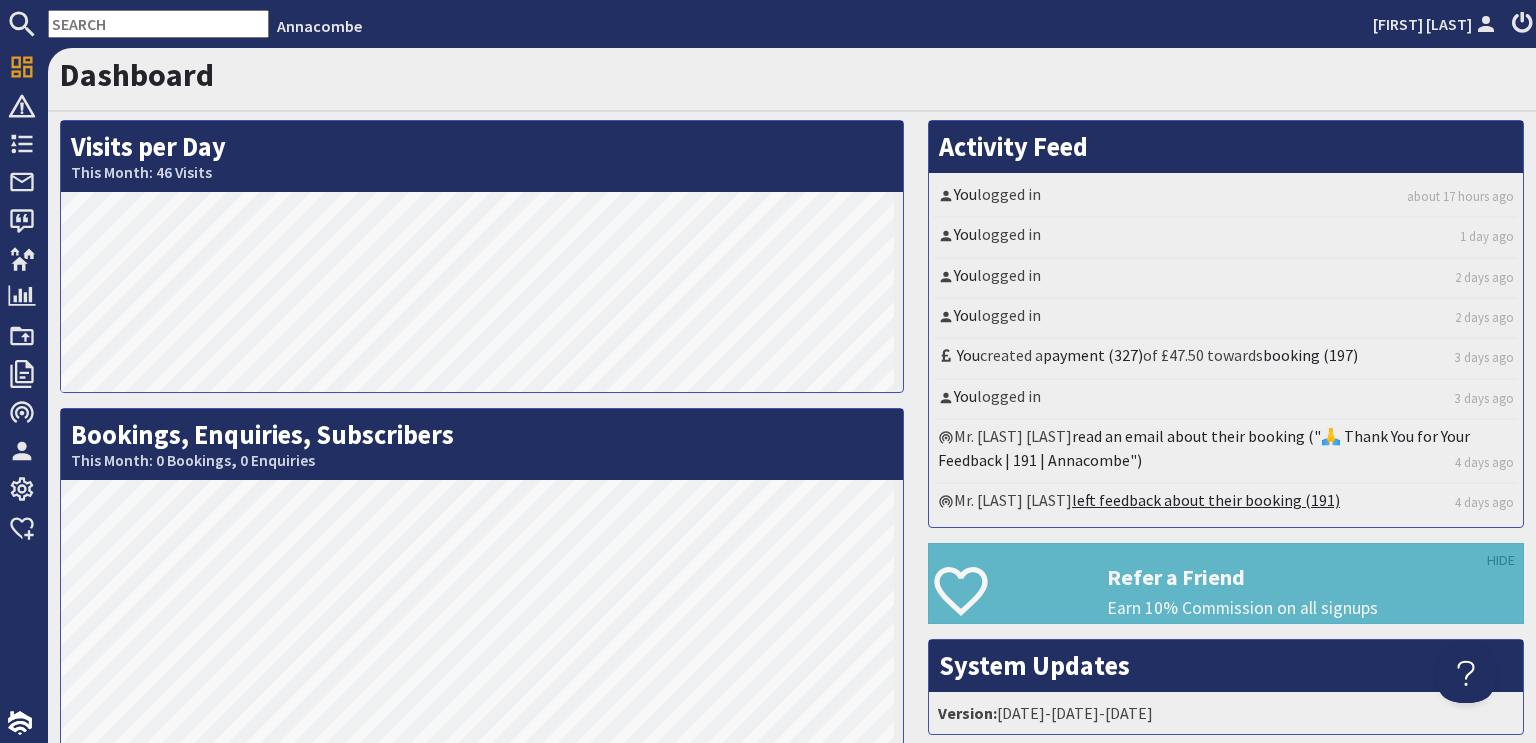 click on "left feedback about their booking (191)" at bounding box center (1206, 500) 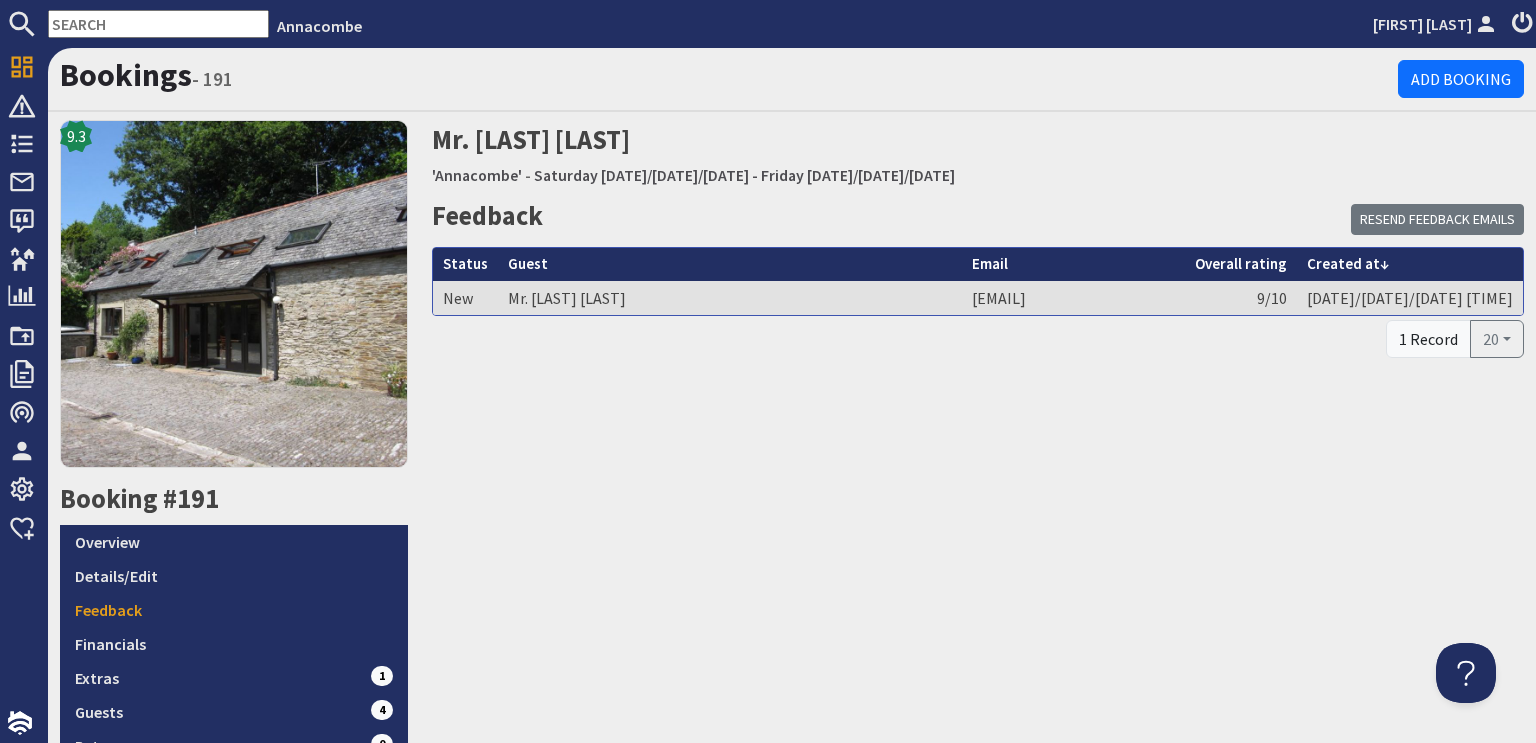 scroll, scrollTop: 0, scrollLeft: 0, axis: both 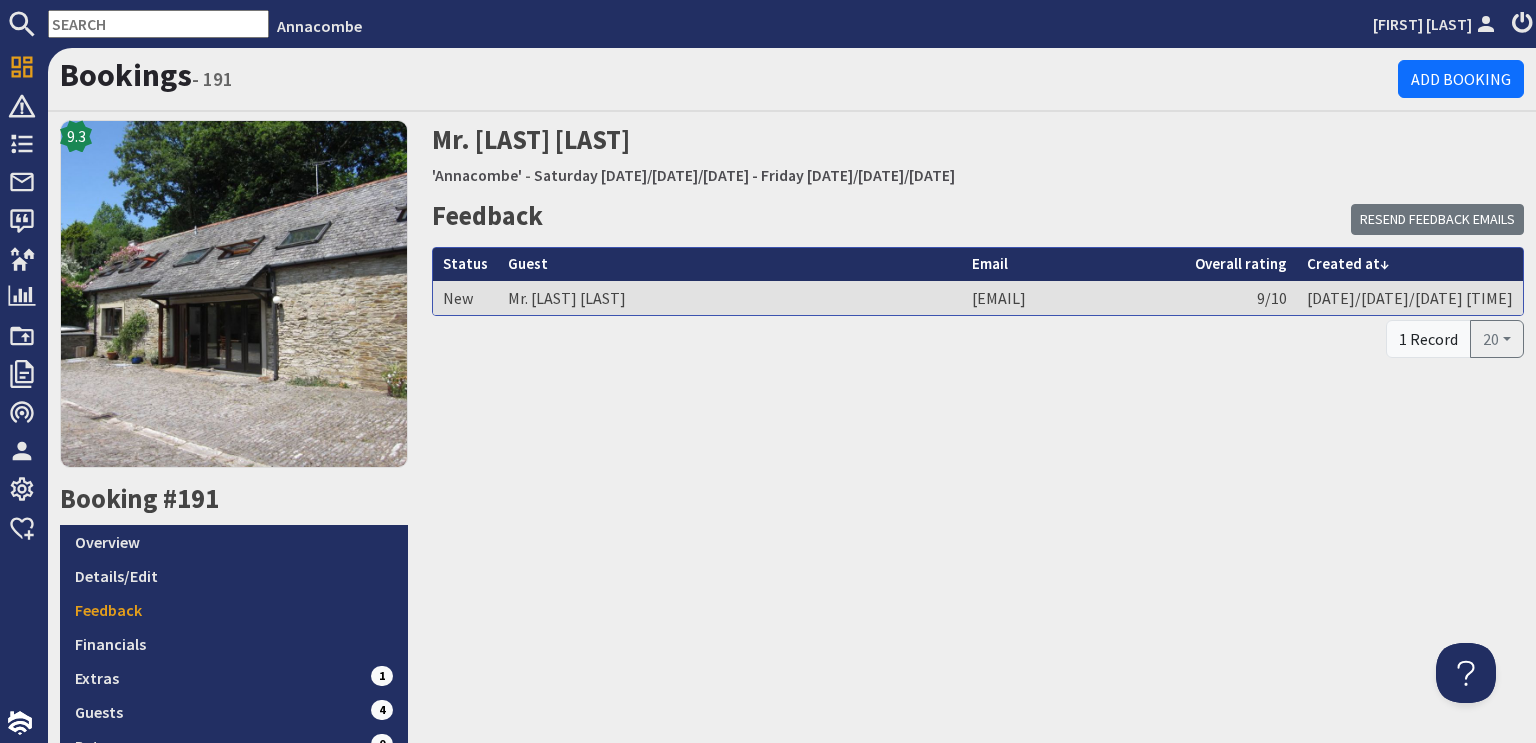 click on "1 Record" at bounding box center (1428, 339) 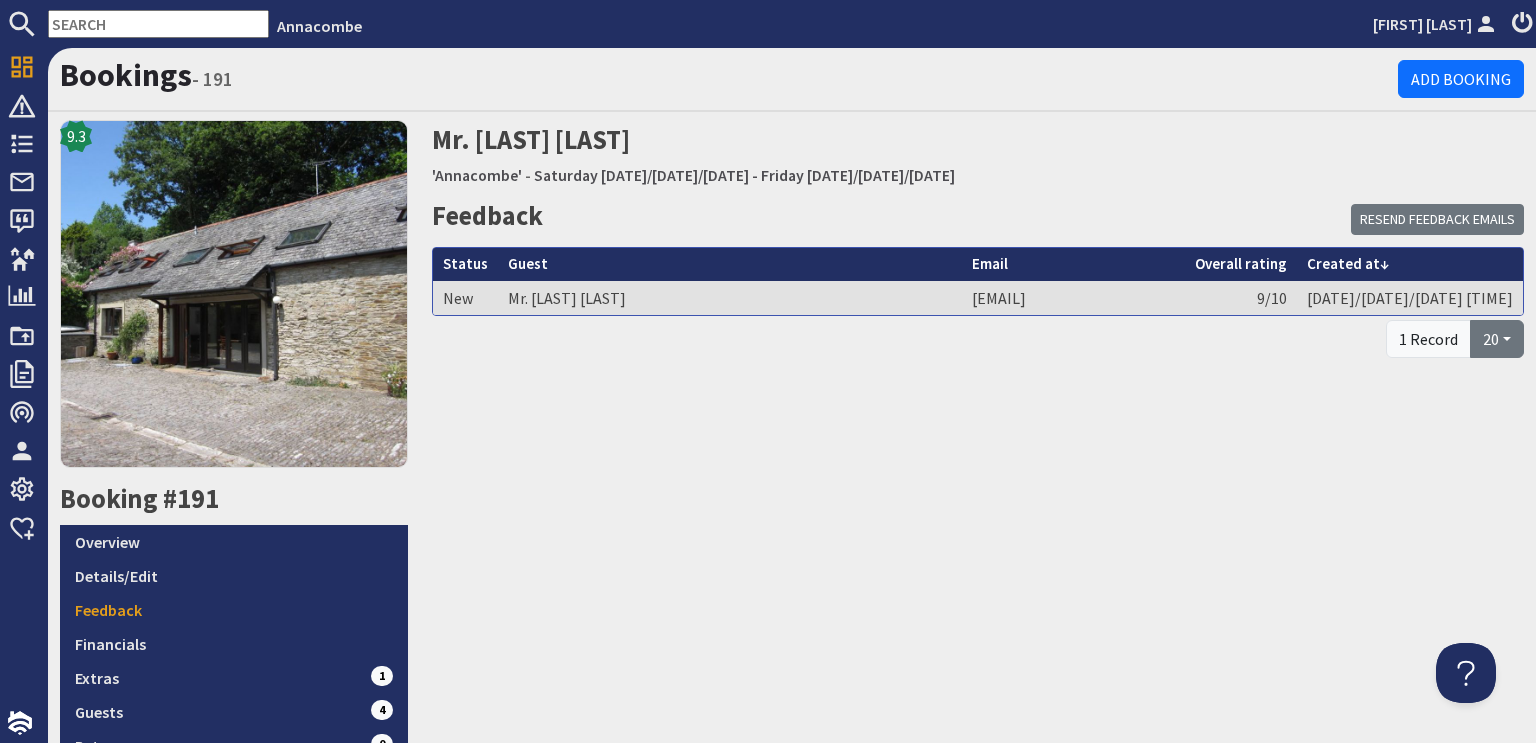 click on "20" at bounding box center [1497, 339] 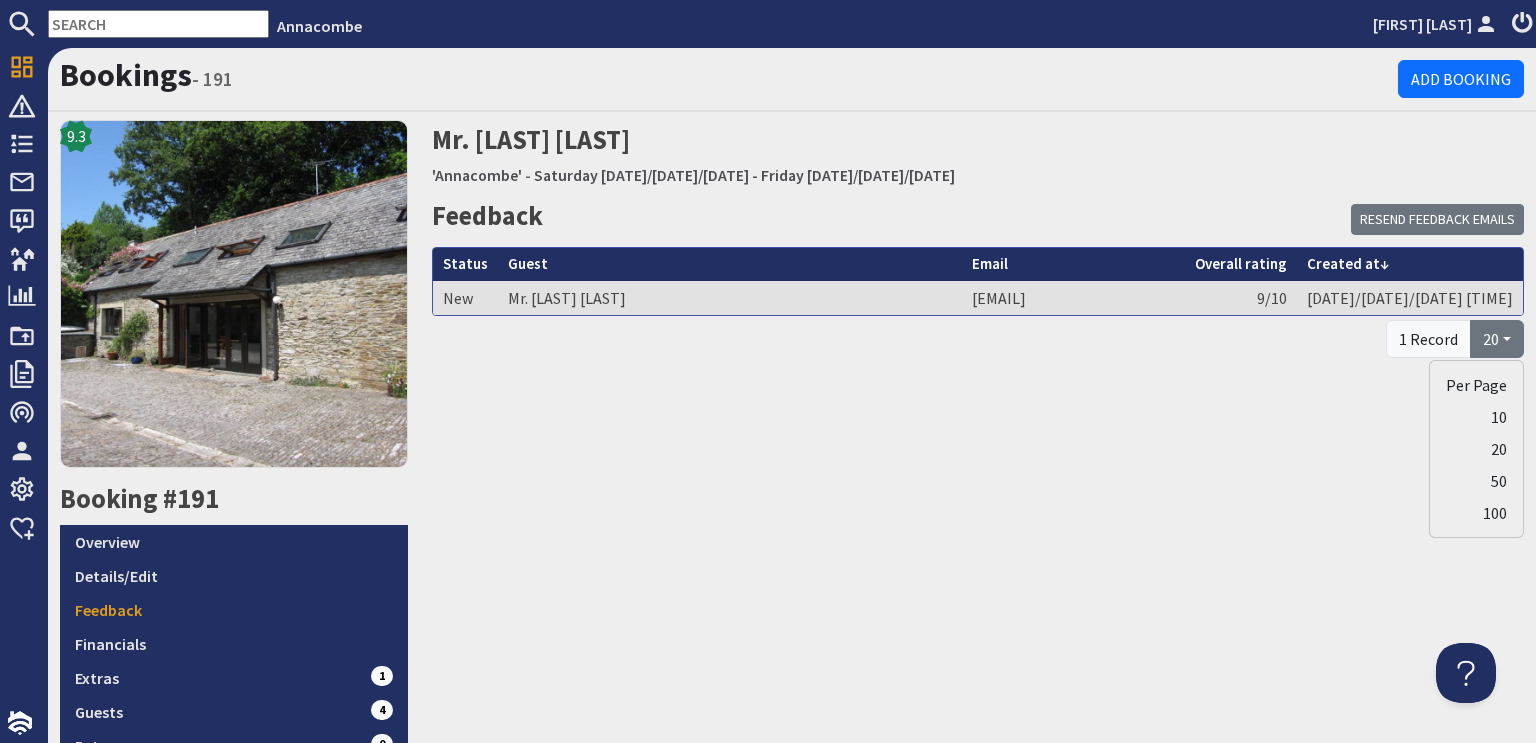 click on "Mr. [LAST] [LAST]
'Annacombe'
-
Saturday [DATE]/[DATE]/[DATE]
-
Friday [DATE]/[DATE]/[DATE]
Feedback
Resend Feedback Emails
Status 9/10  Status New Guest Mr. [LAST] [LAST] Email [EMAIL] Created at [DATE]/[DATE]/[DATE] [TIME]
View
Status
Guest
Email
Overall rating
Created at
New
Mr. [LAST] [LAST]
[EMAIL]
9/10
[DATE]/[DATE]/[DATE] [TIME]
View
1 Record
20
Per Page
10
20
50
100" at bounding box center [978, 458] 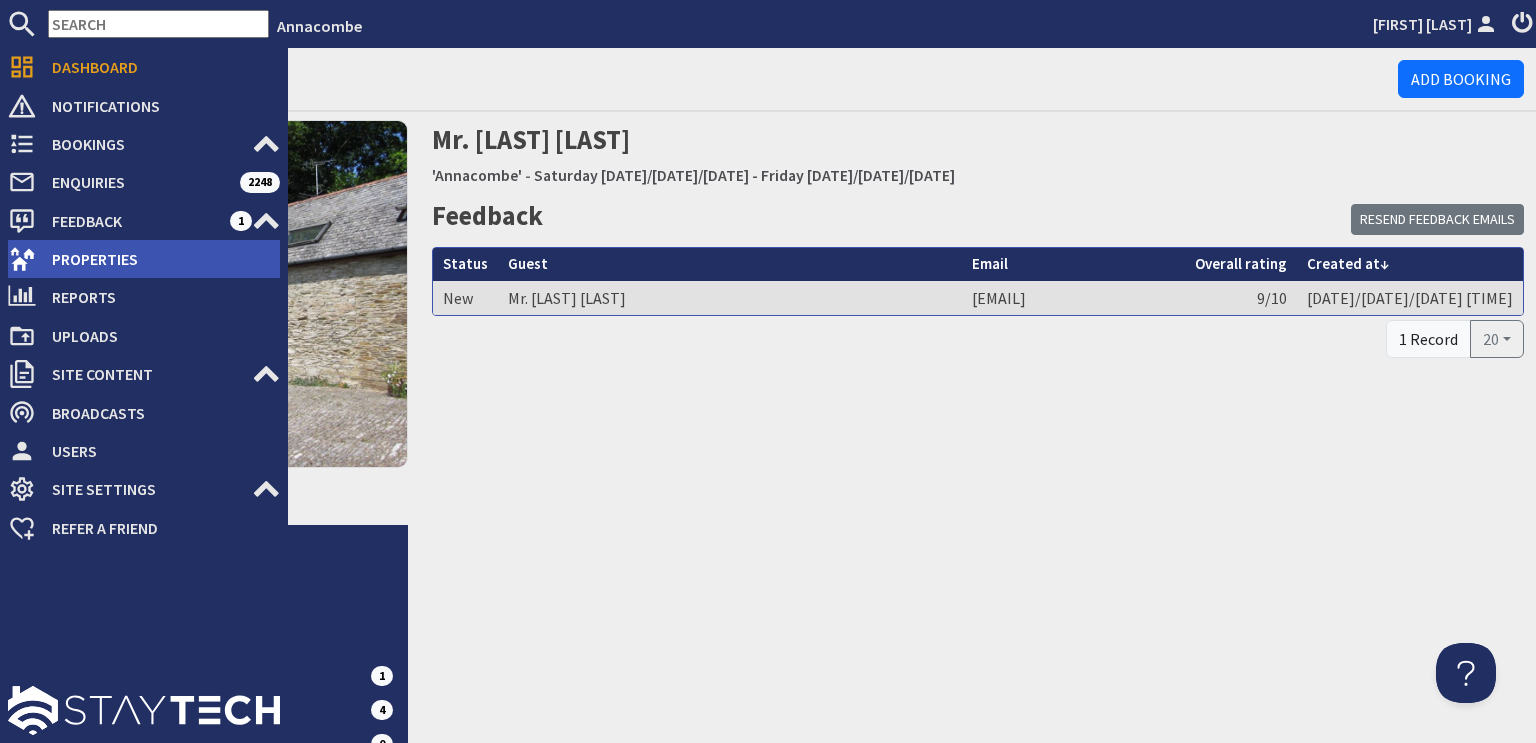 click 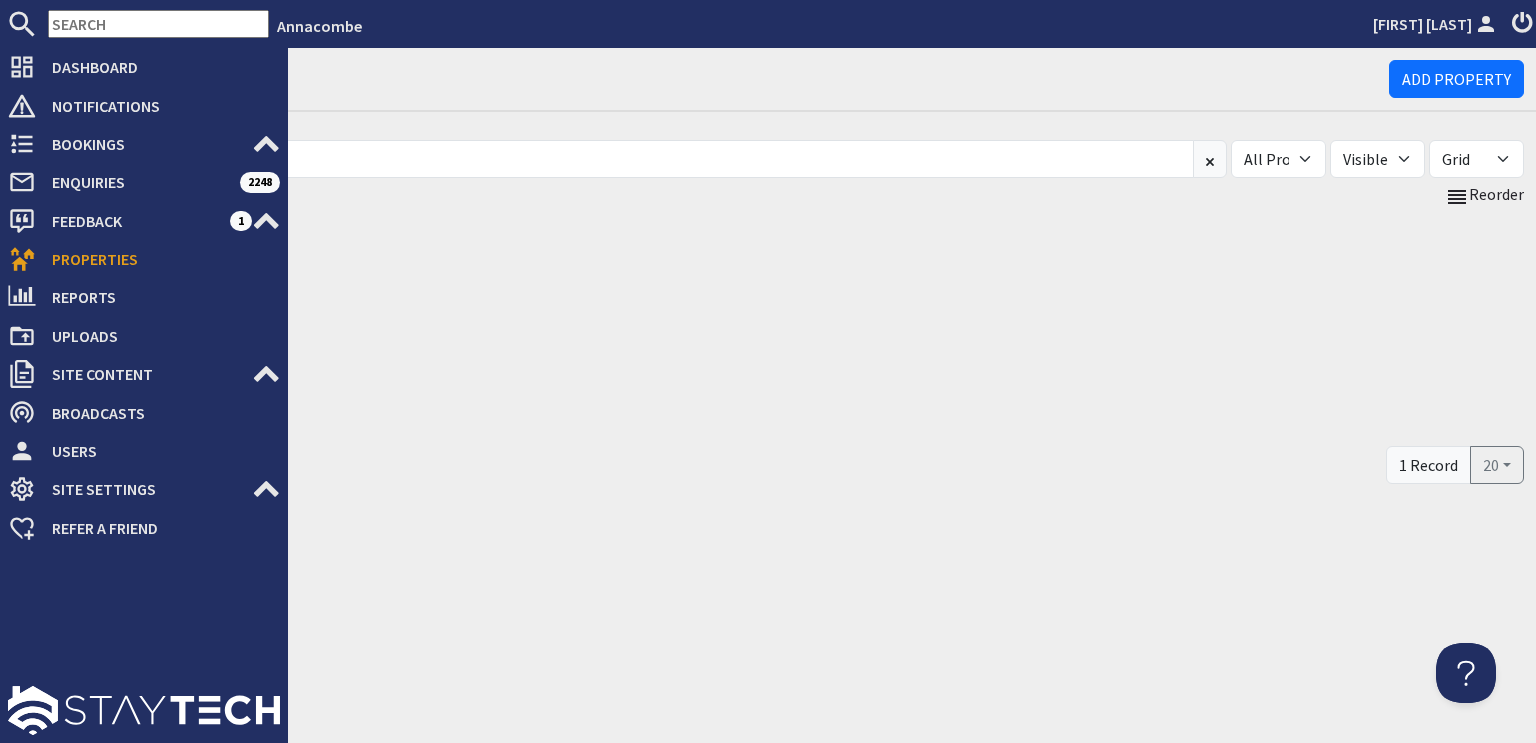 scroll, scrollTop: 0, scrollLeft: 0, axis: both 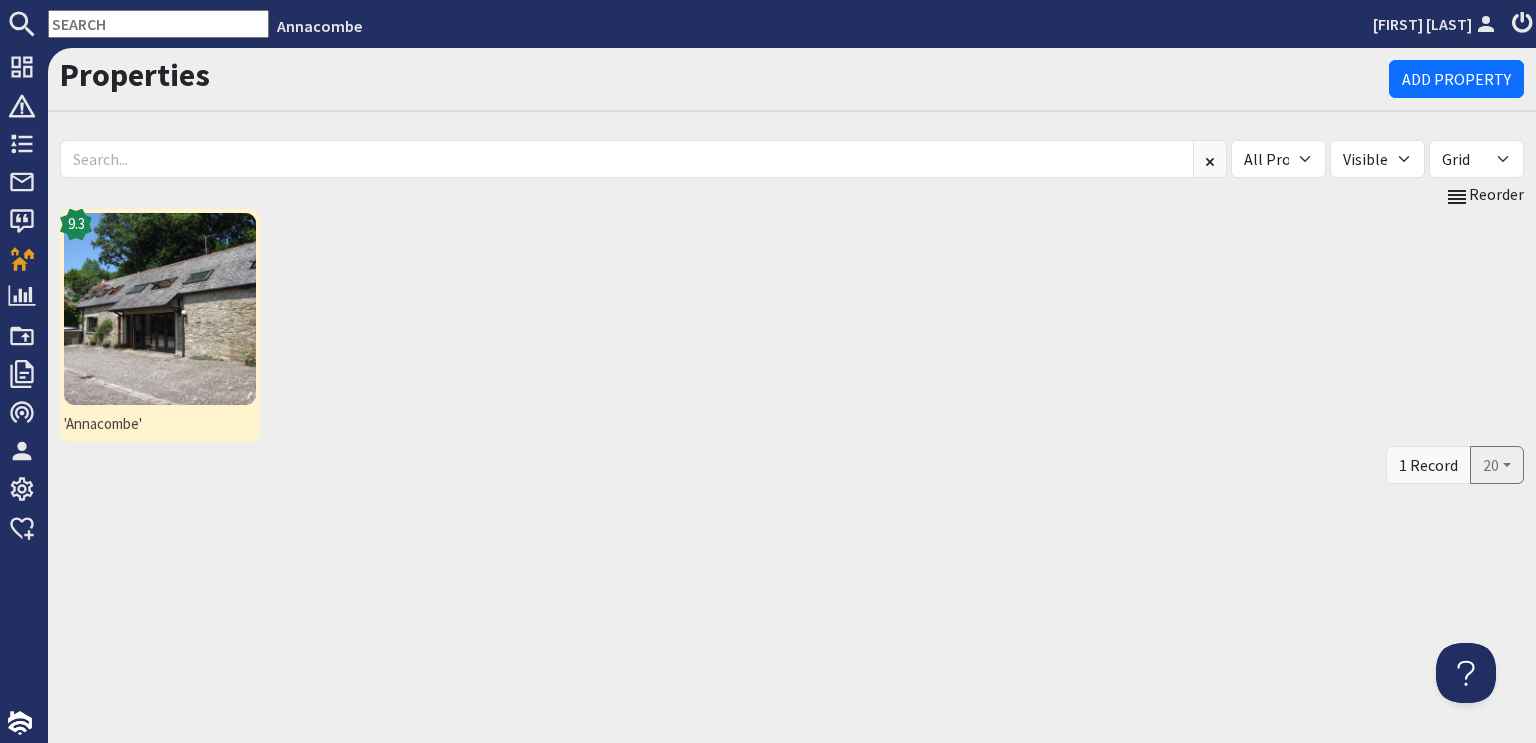 click at bounding box center [160, 309] 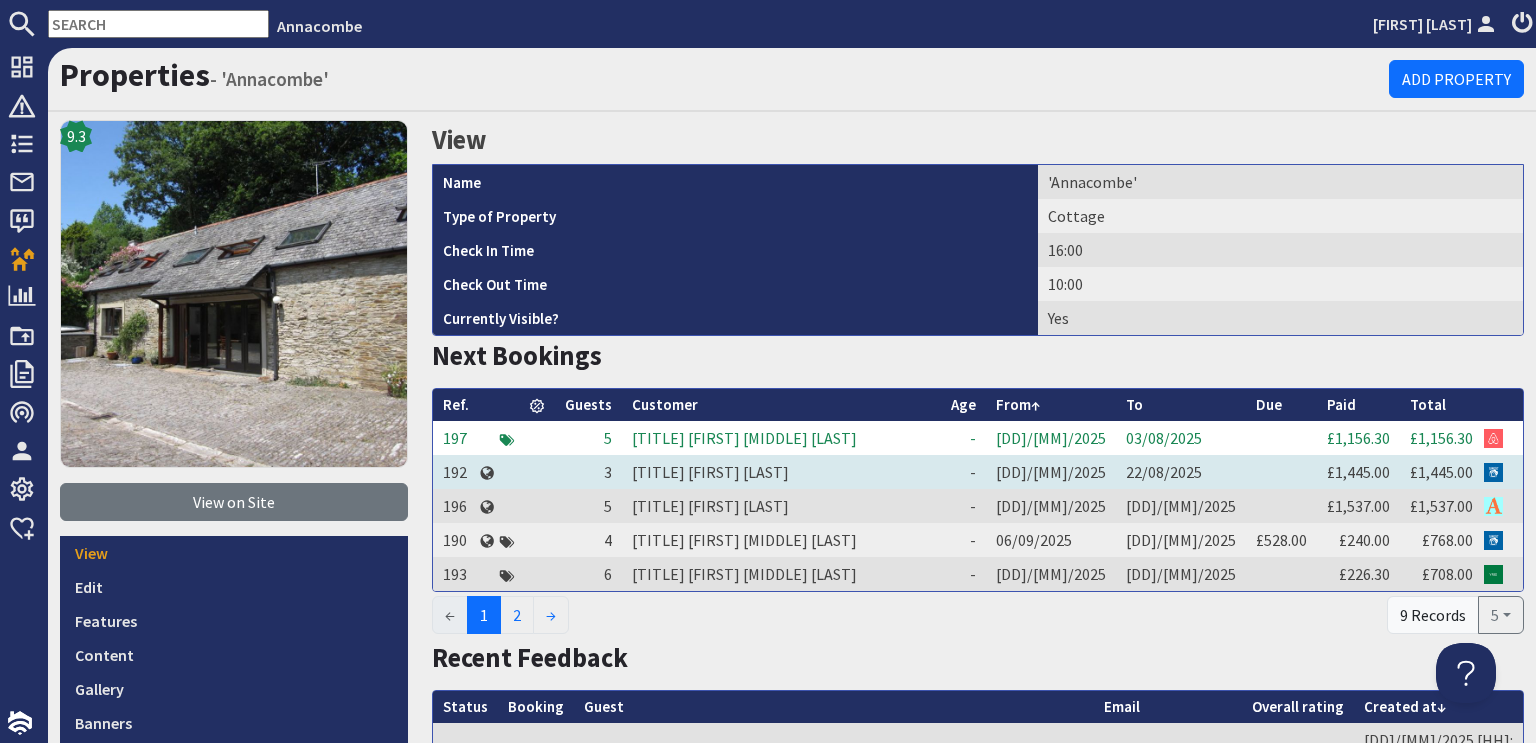scroll, scrollTop: 0, scrollLeft: 0, axis: both 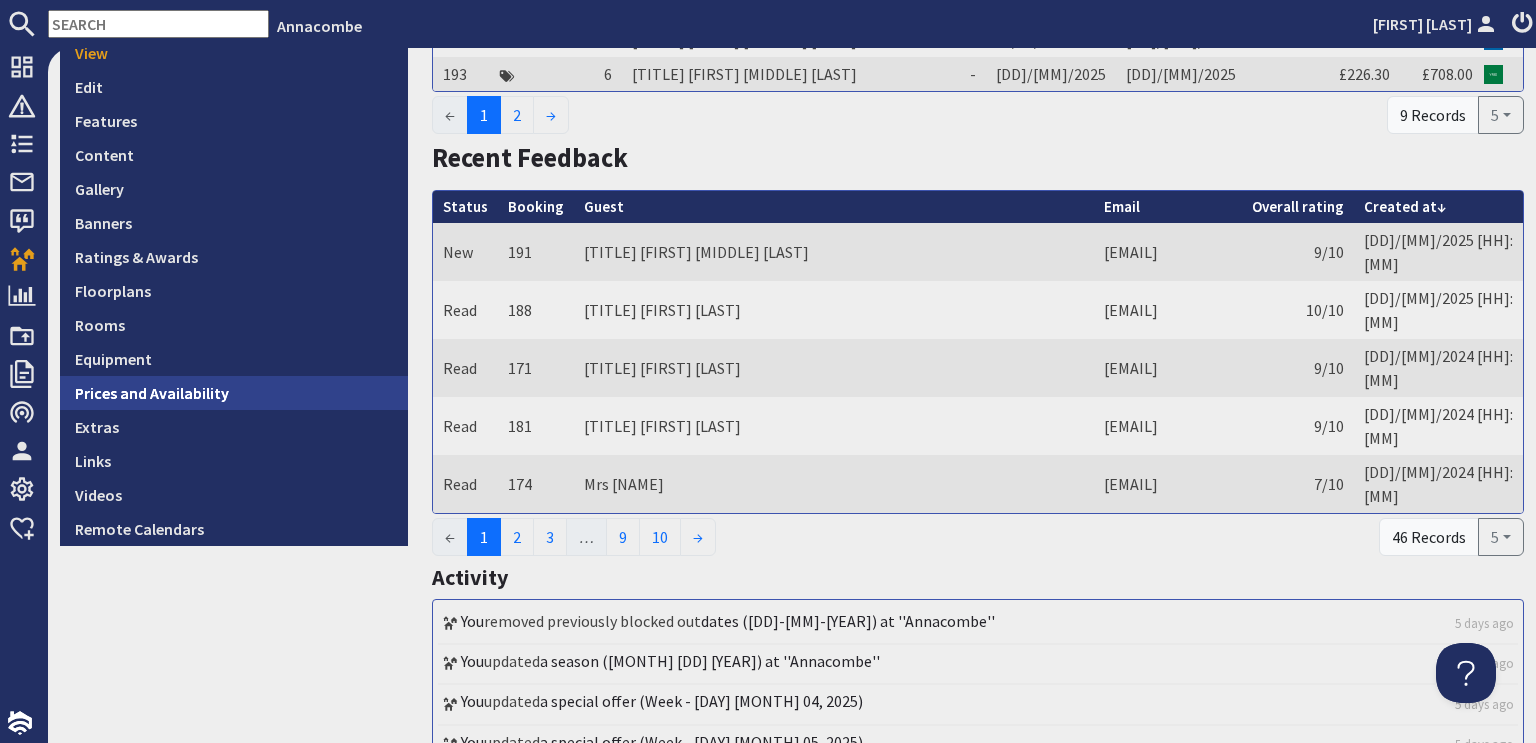 click on "Prices and Availability" at bounding box center [234, 393] 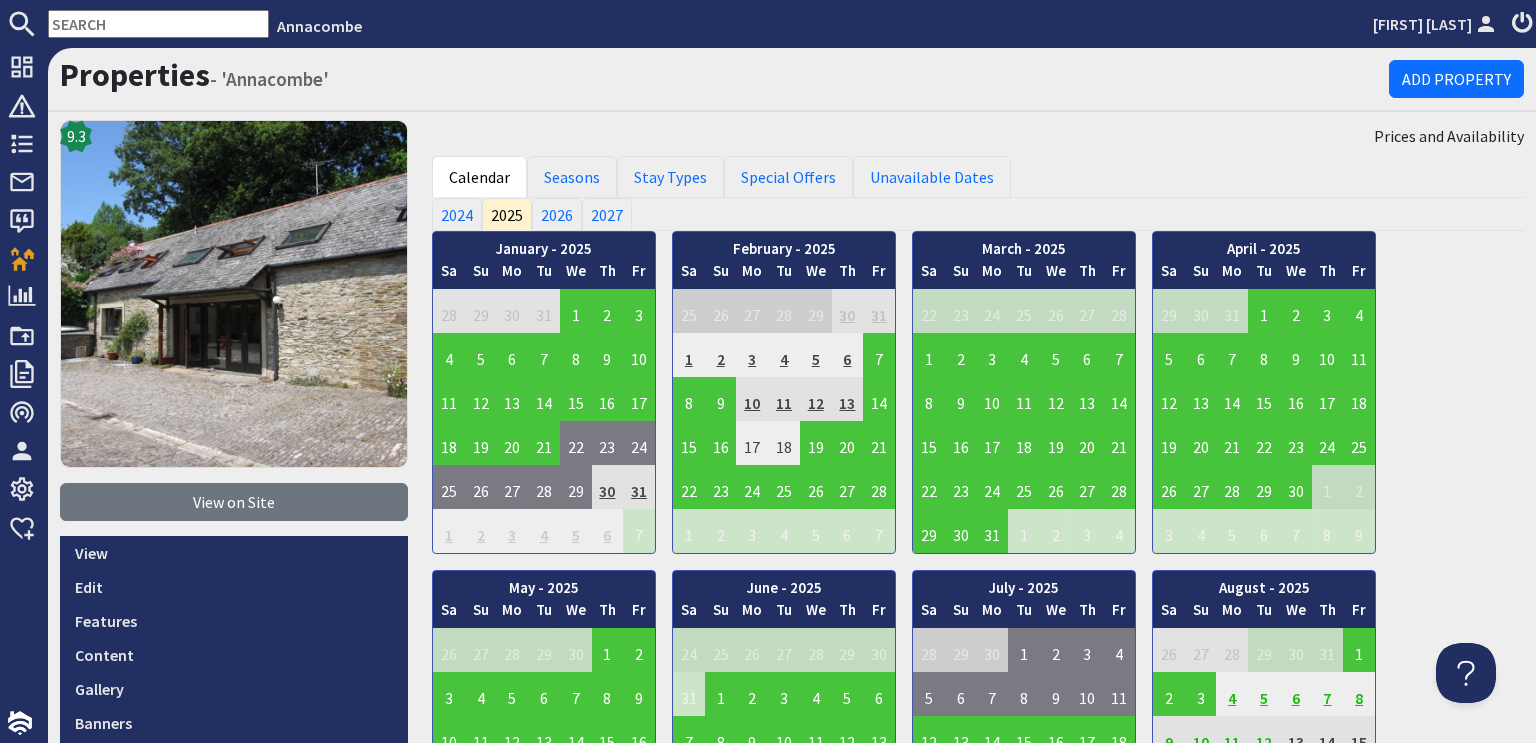 scroll, scrollTop: 0, scrollLeft: 0, axis: both 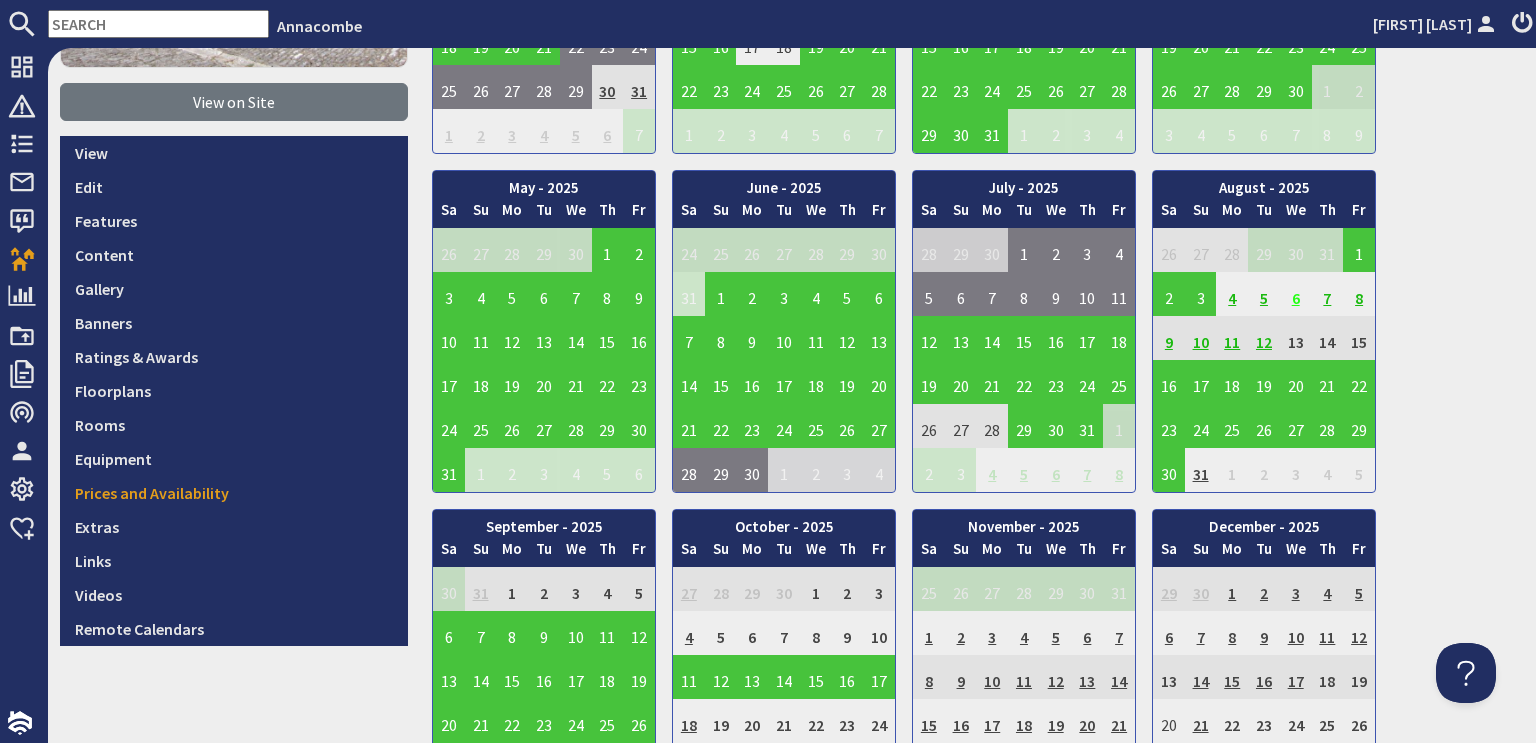 click on "6" at bounding box center (1296, 294) 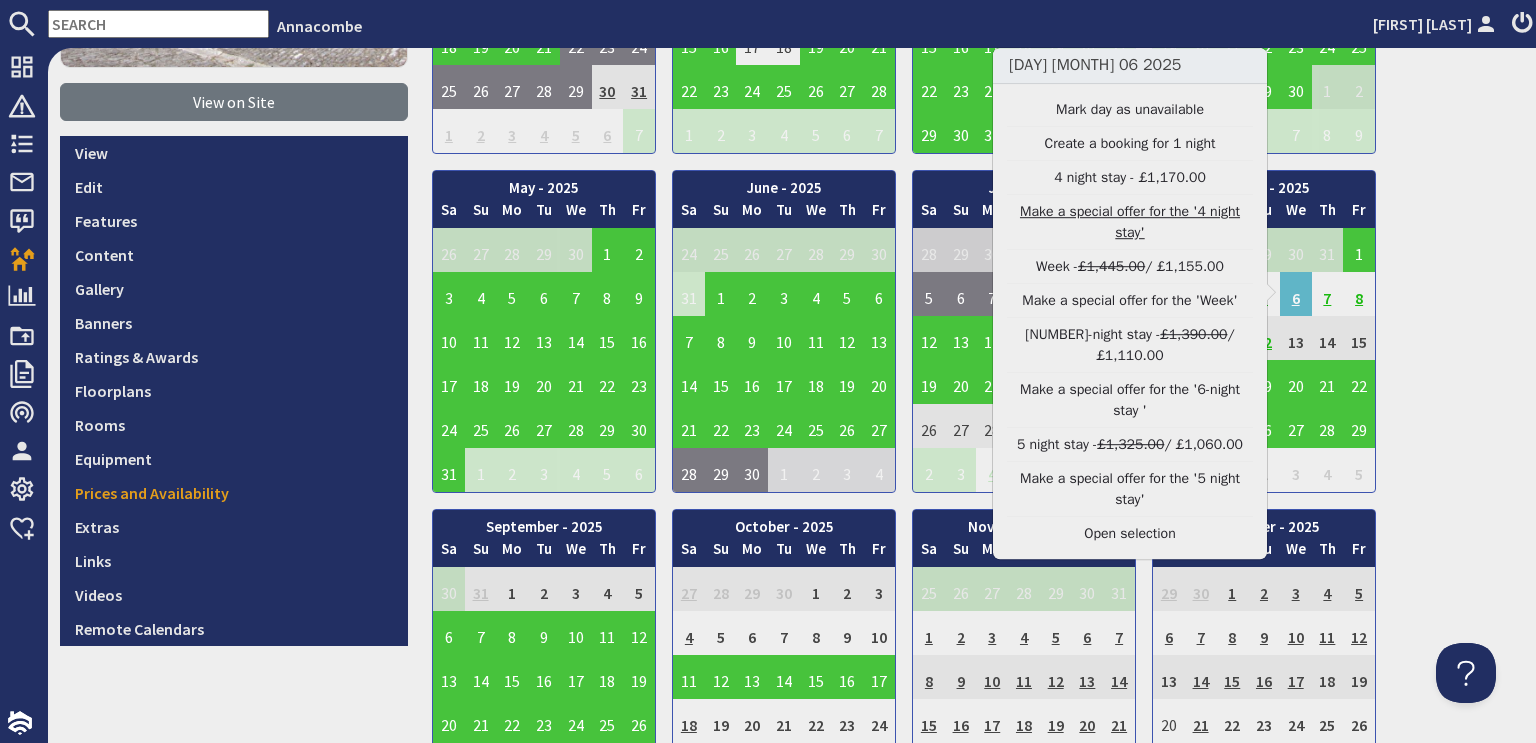 click on "Make a special offer for the '4 night stay'" at bounding box center [1130, 222] 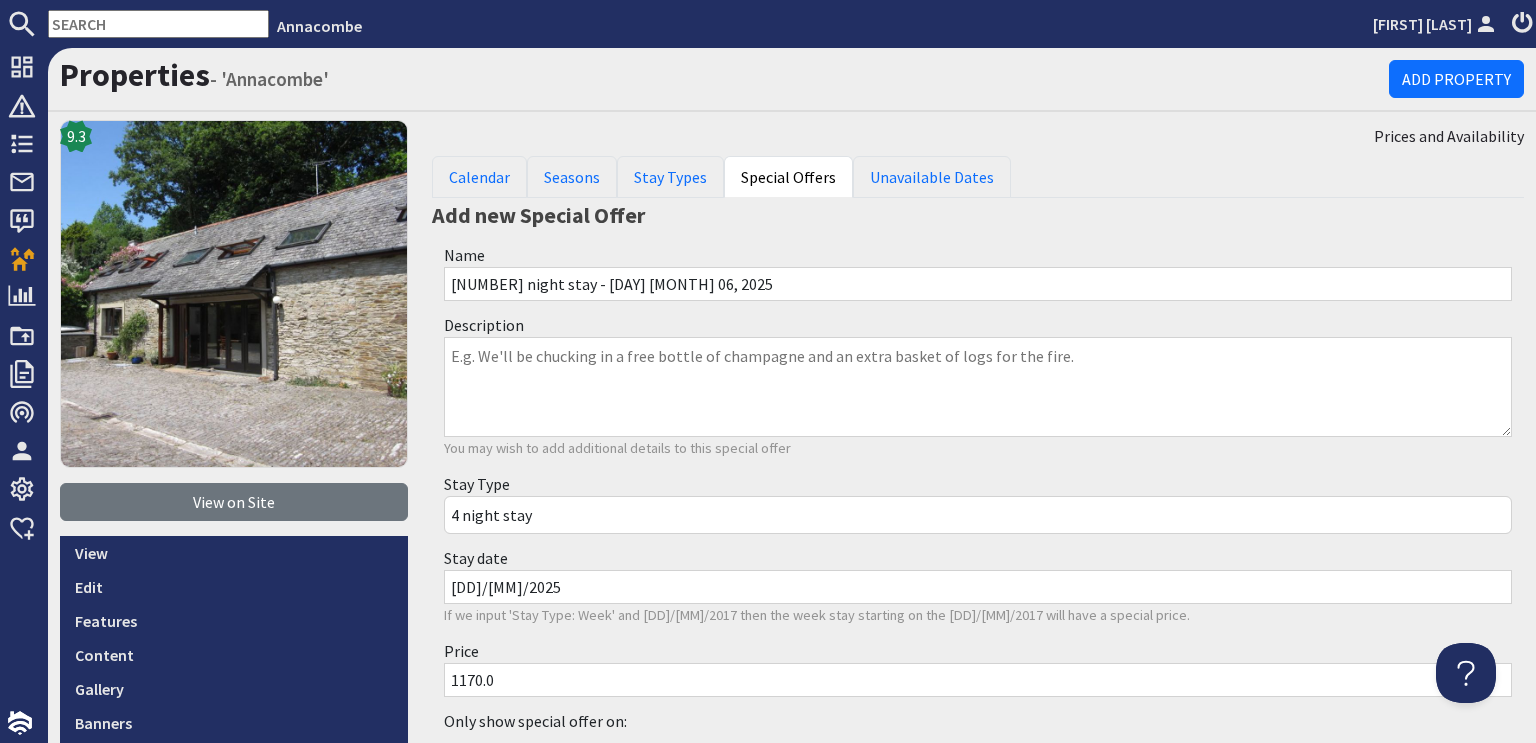 scroll, scrollTop: 0, scrollLeft: 0, axis: both 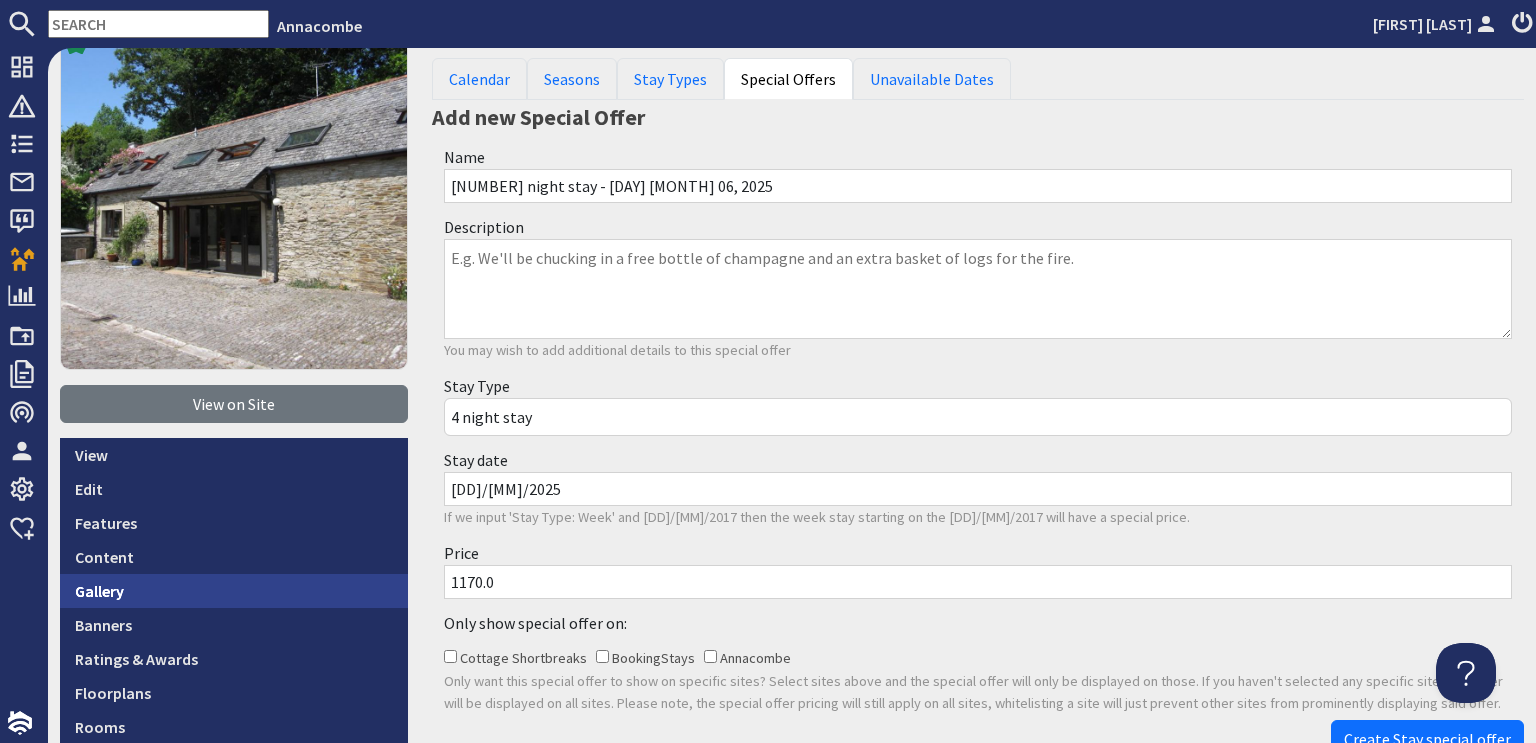 drag, startPoint x: 505, startPoint y: 573, endPoint x: 394, endPoint y: 587, distance: 111.8794 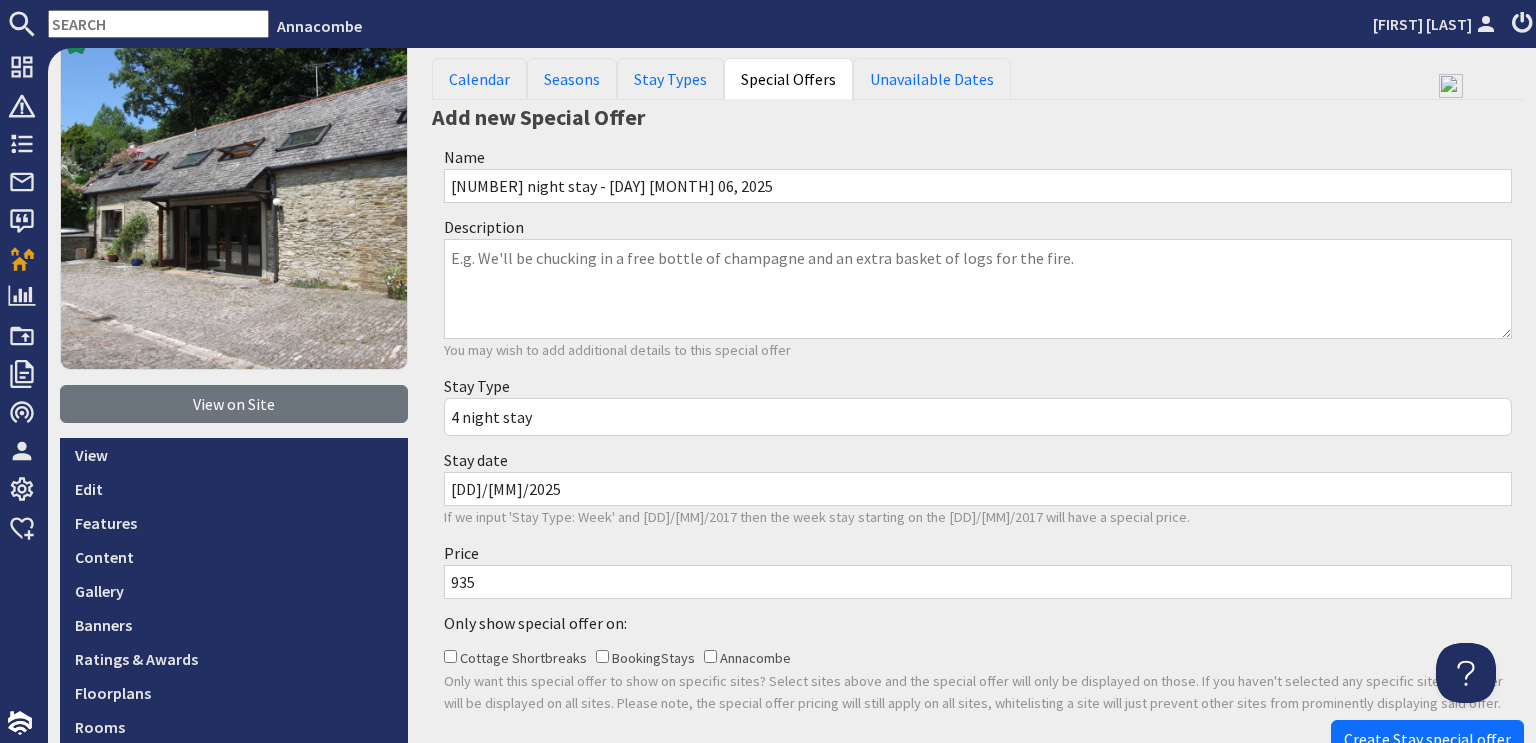 type on "935" 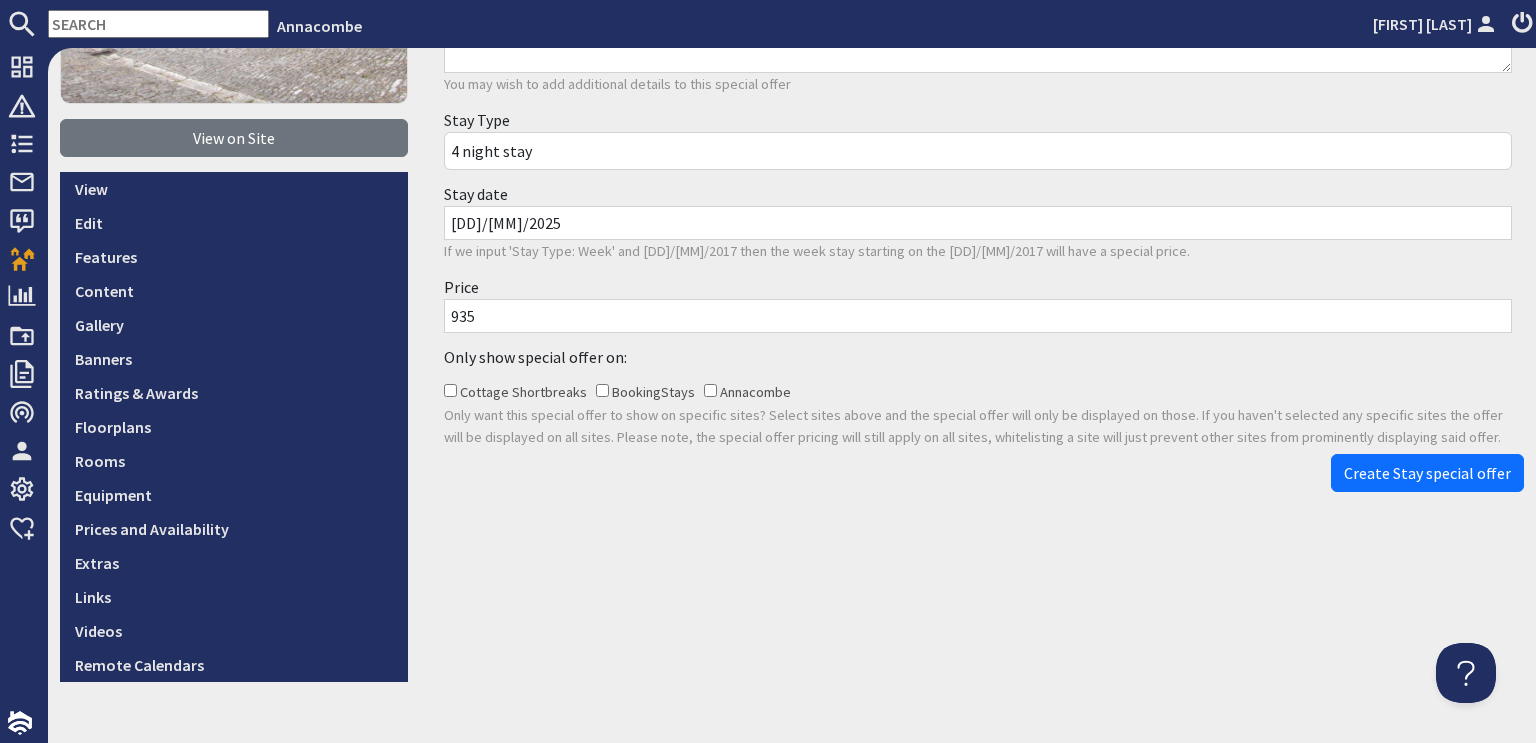scroll, scrollTop: 398, scrollLeft: 0, axis: vertical 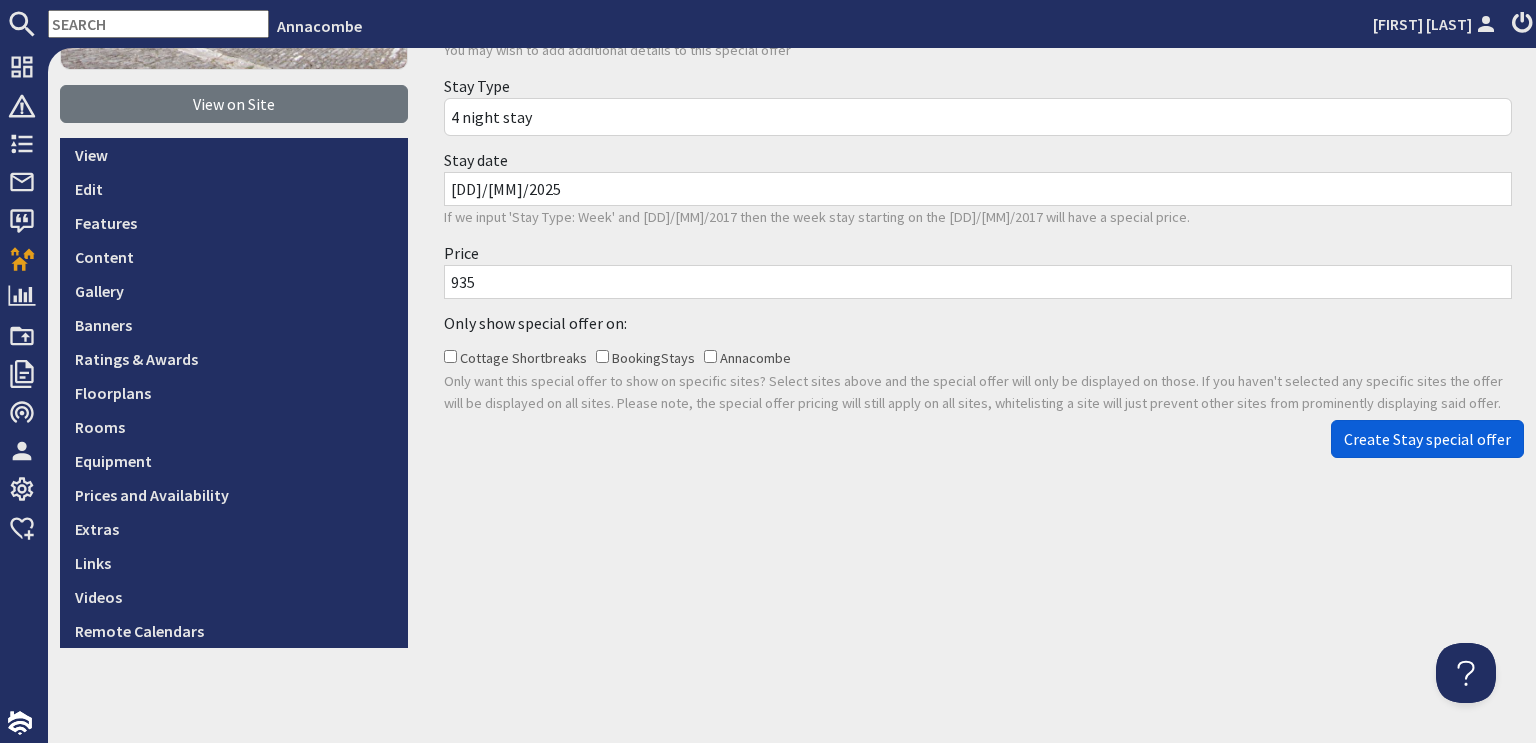 type on "+ a bottle of wine in the fridge" 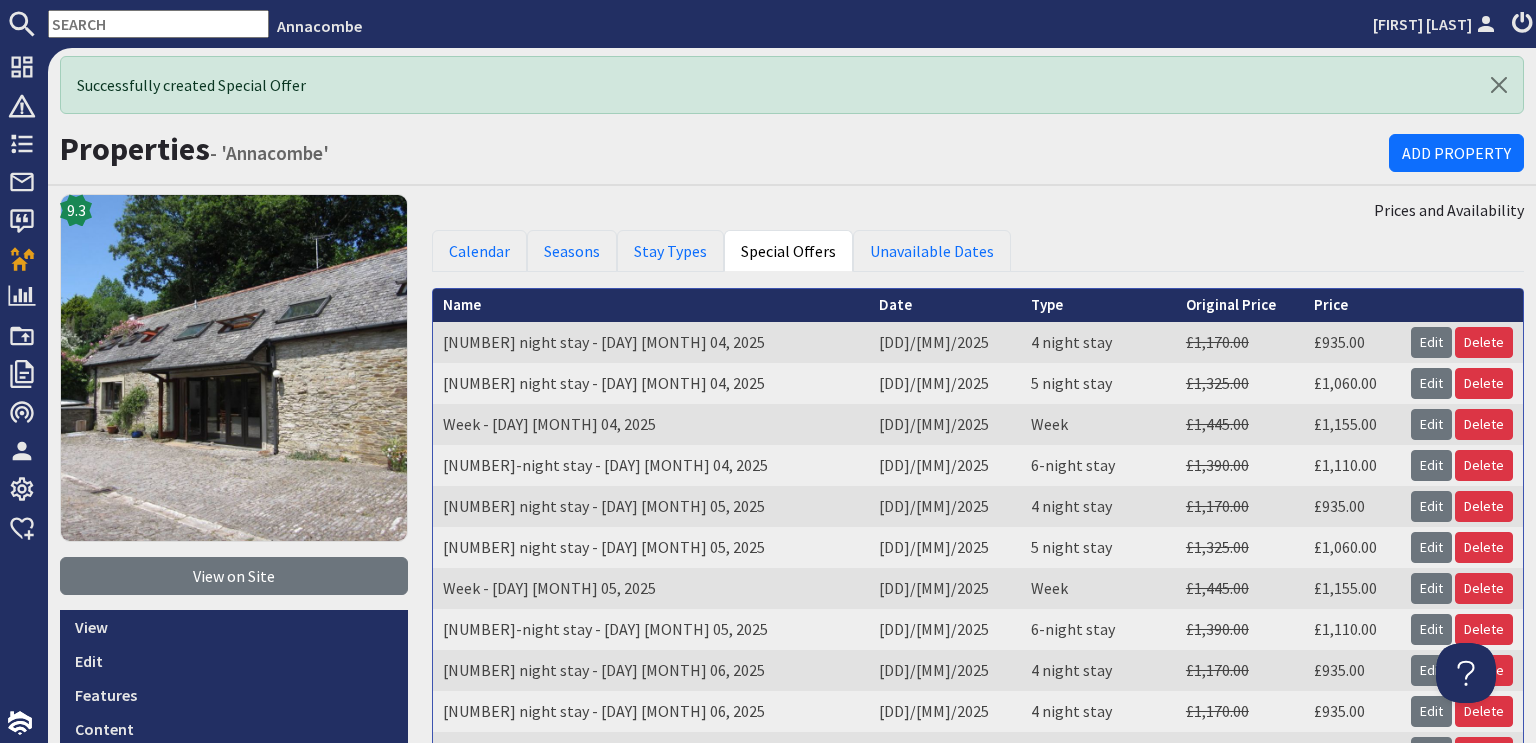 scroll, scrollTop: 0, scrollLeft: 0, axis: both 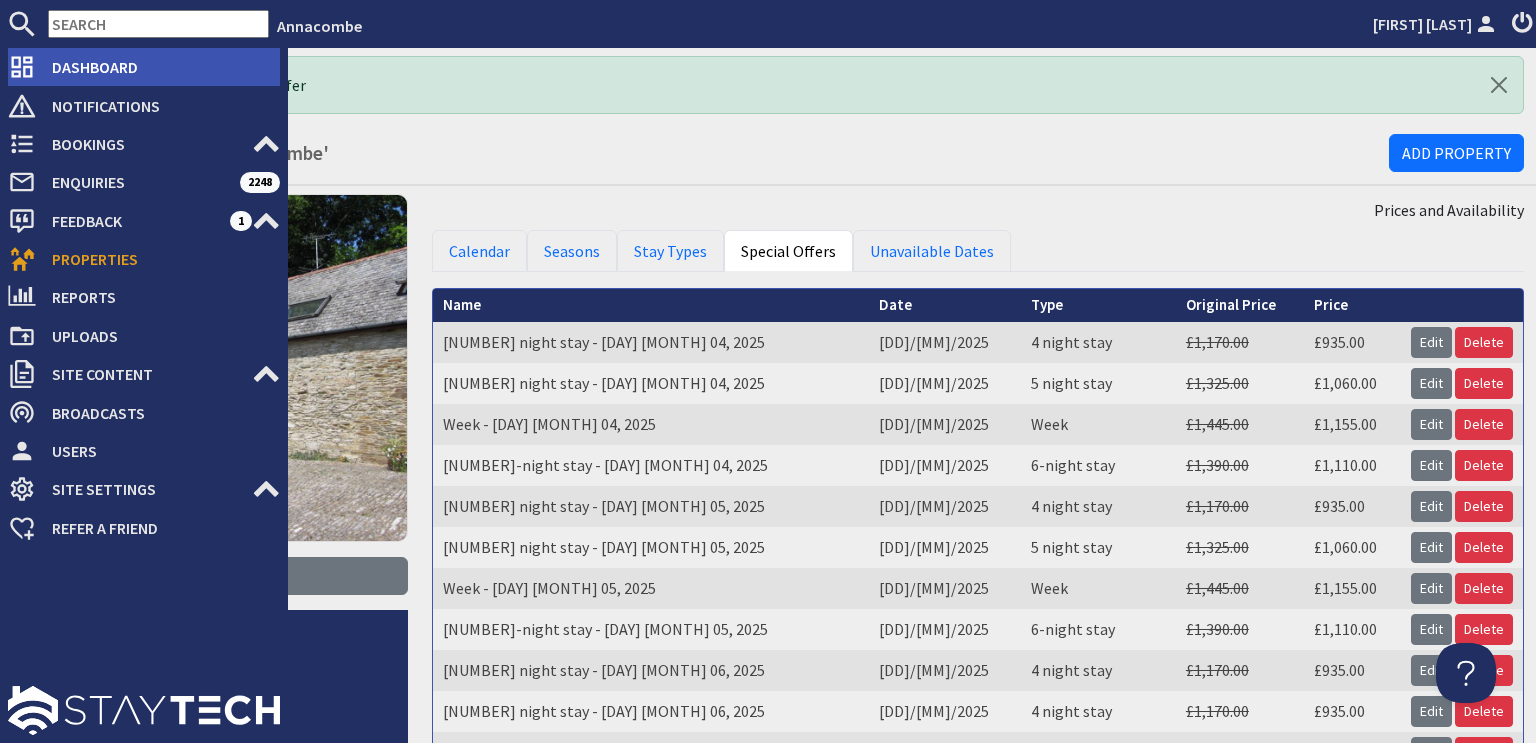 click 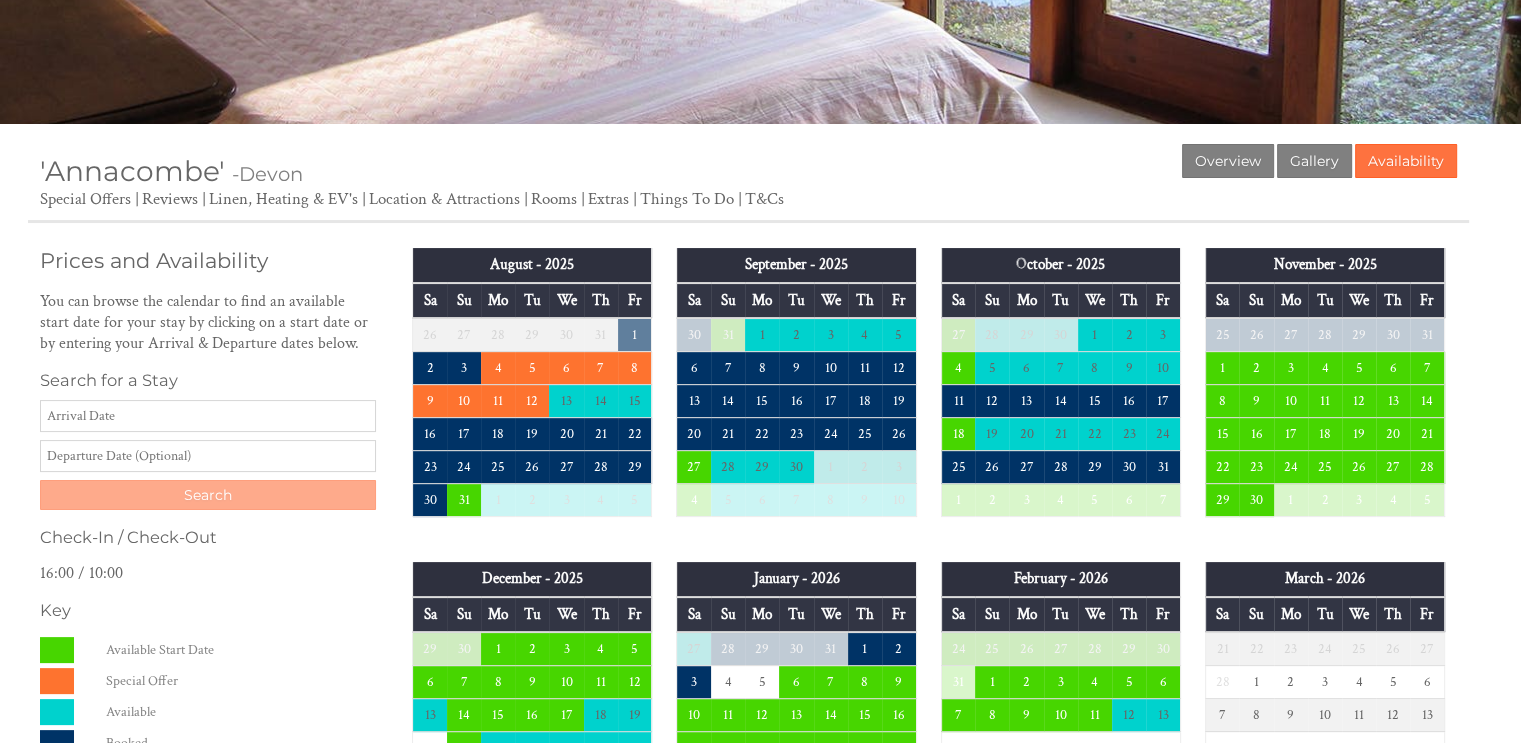 scroll, scrollTop: 270, scrollLeft: 0, axis: vertical 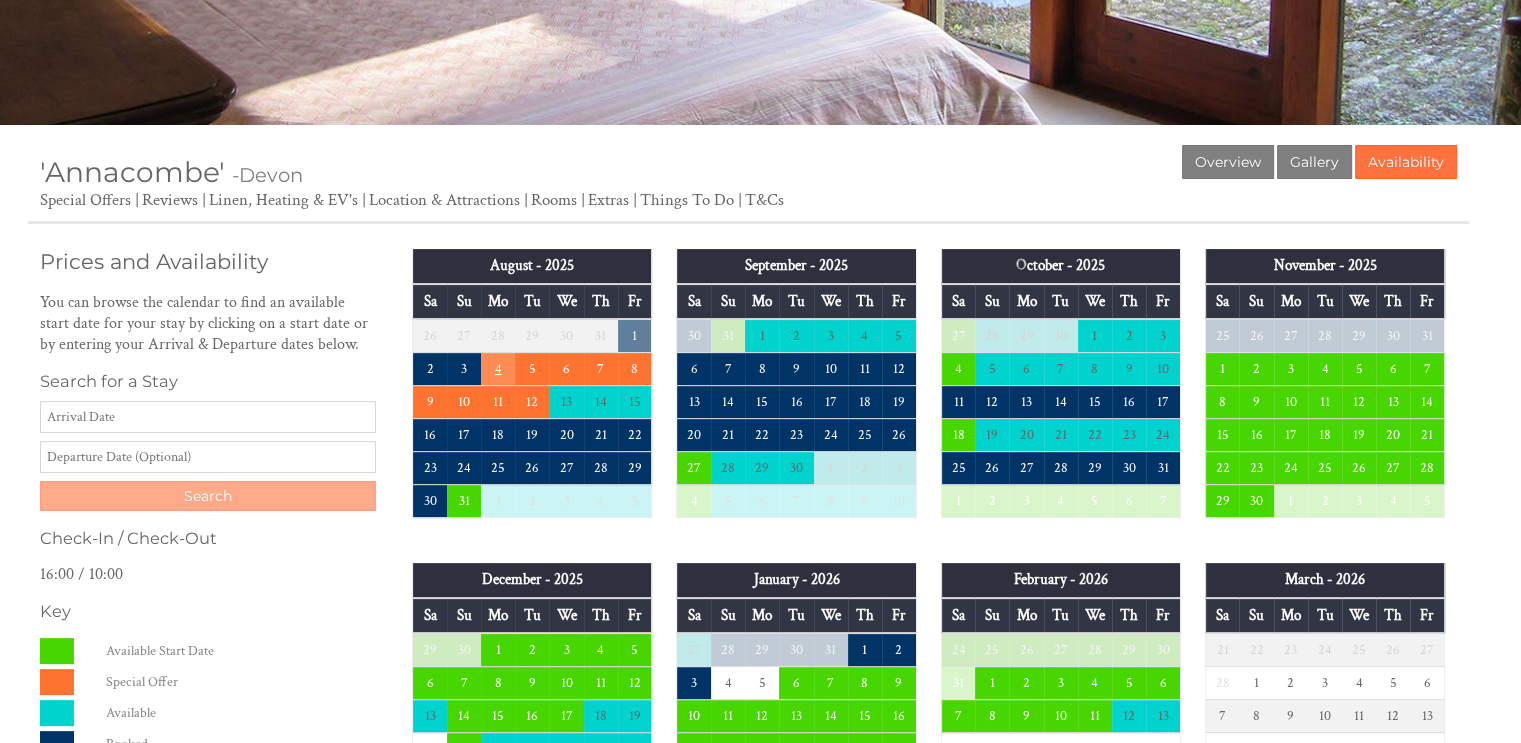 click on "4" at bounding box center (498, 369) 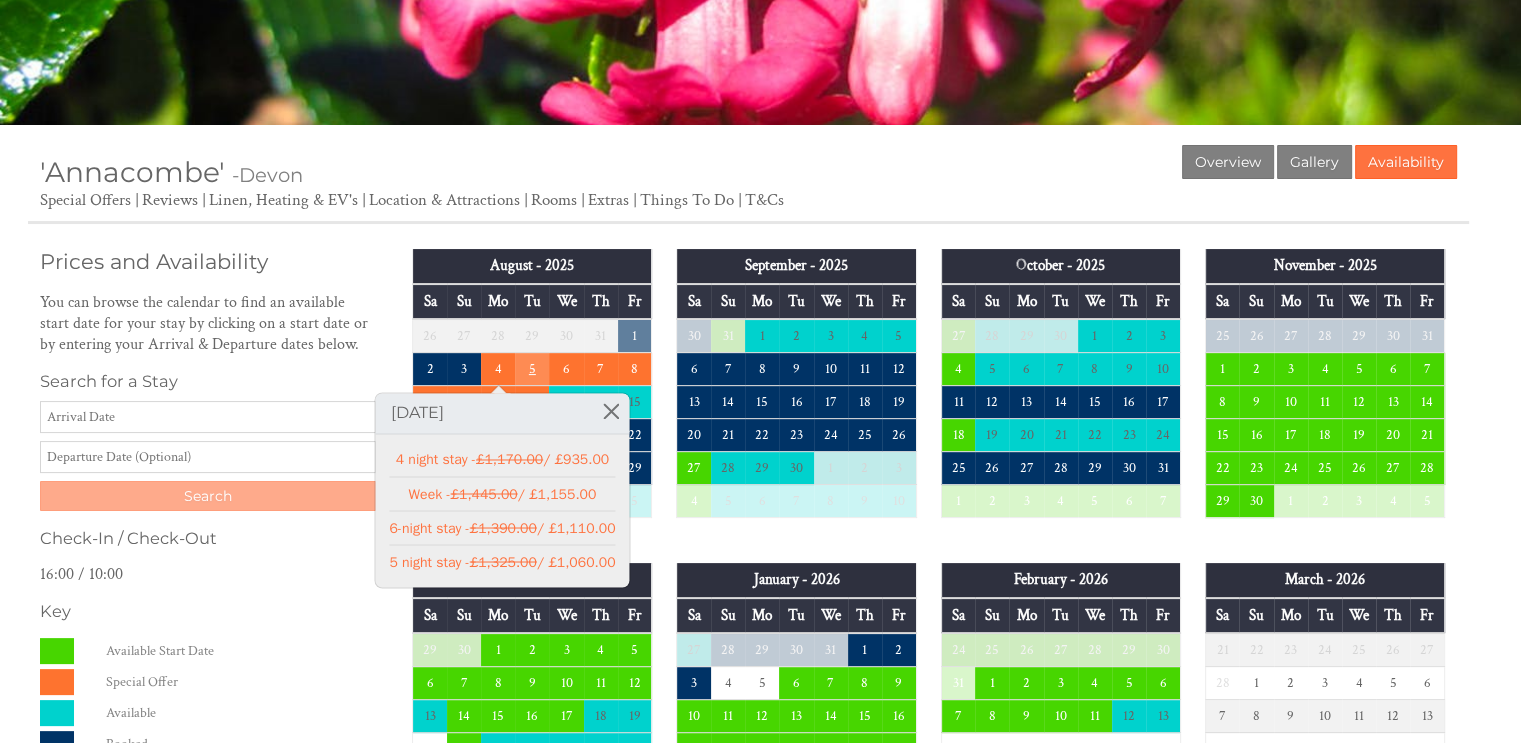 click on "5" at bounding box center (532, 369) 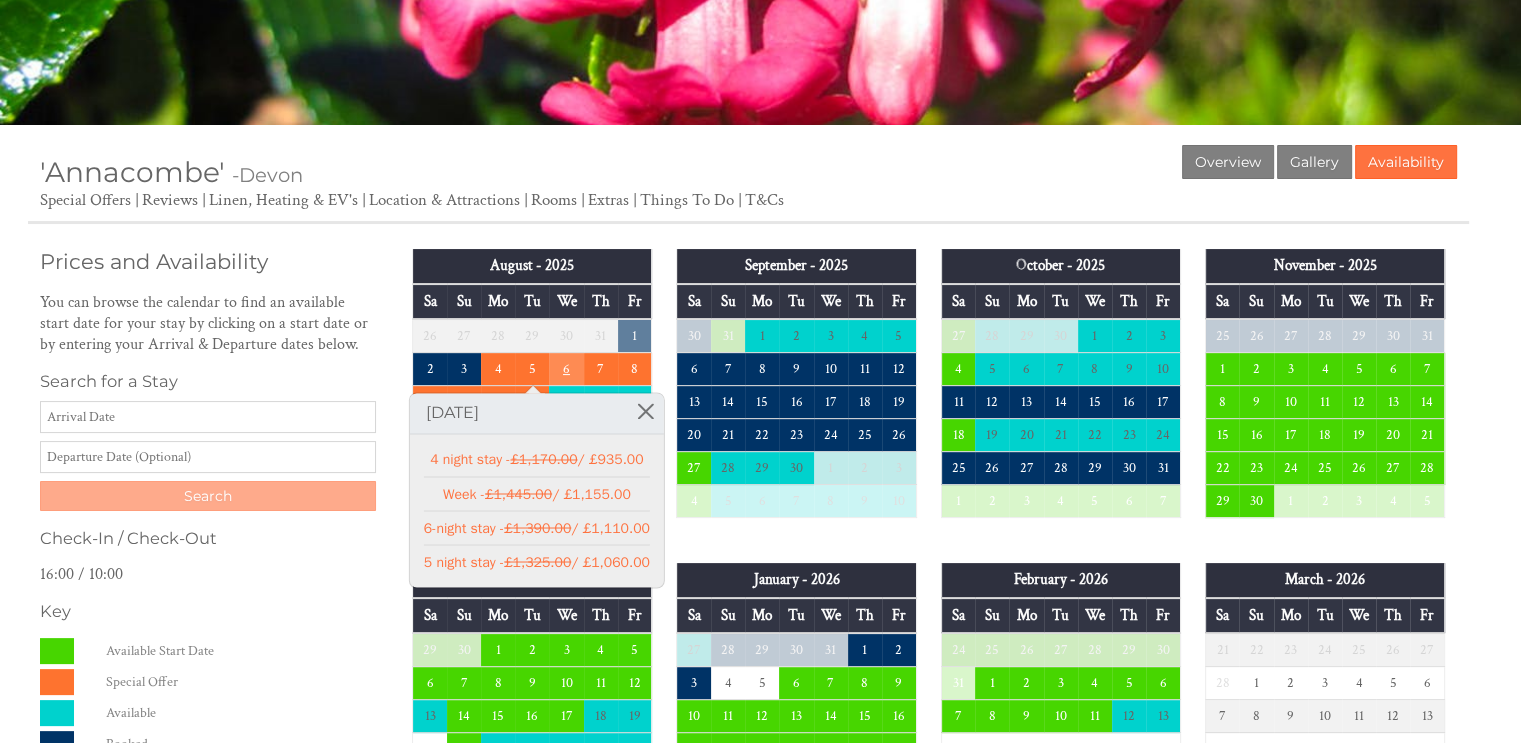 click on "6" at bounding box center (566, 369) 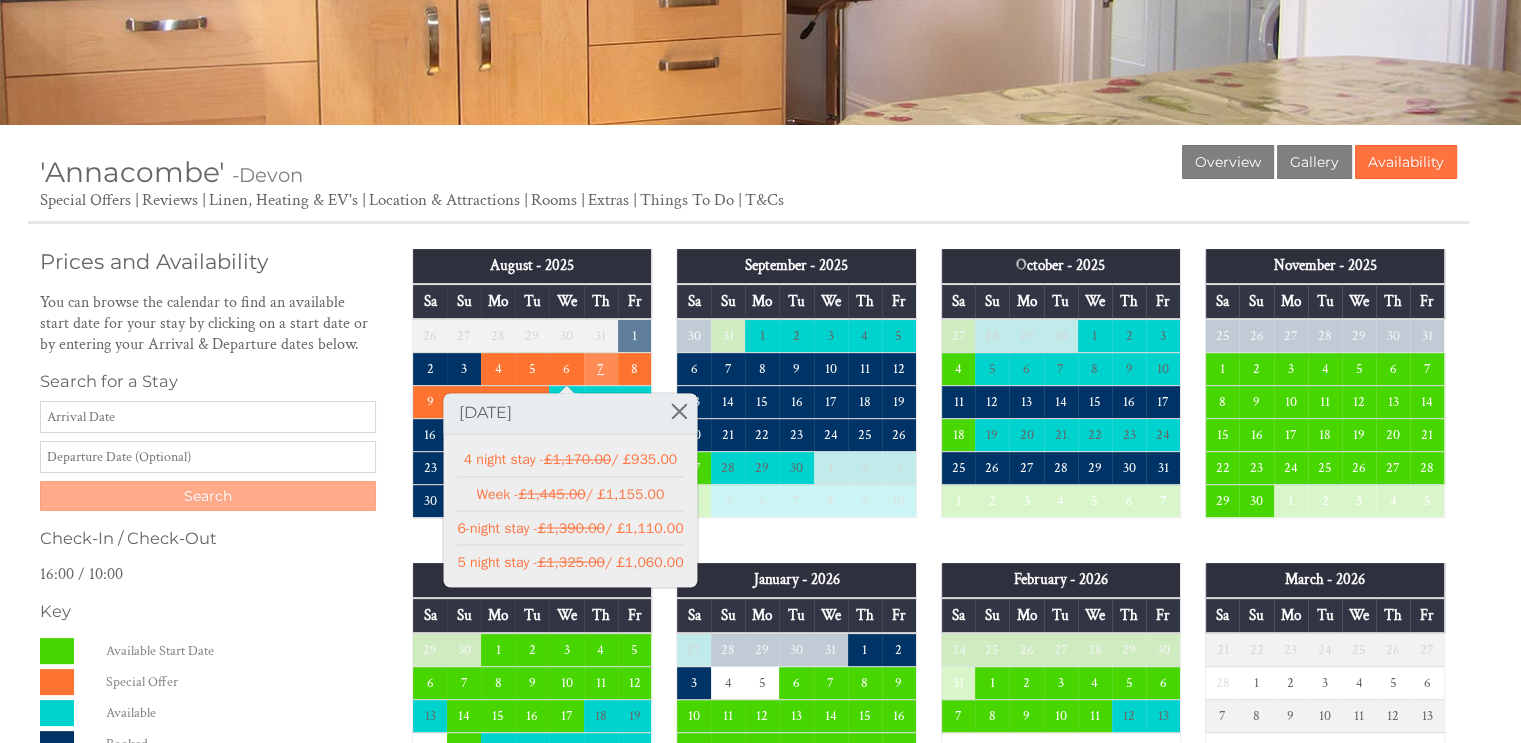 click on "7" at bounding box center (601, 369) 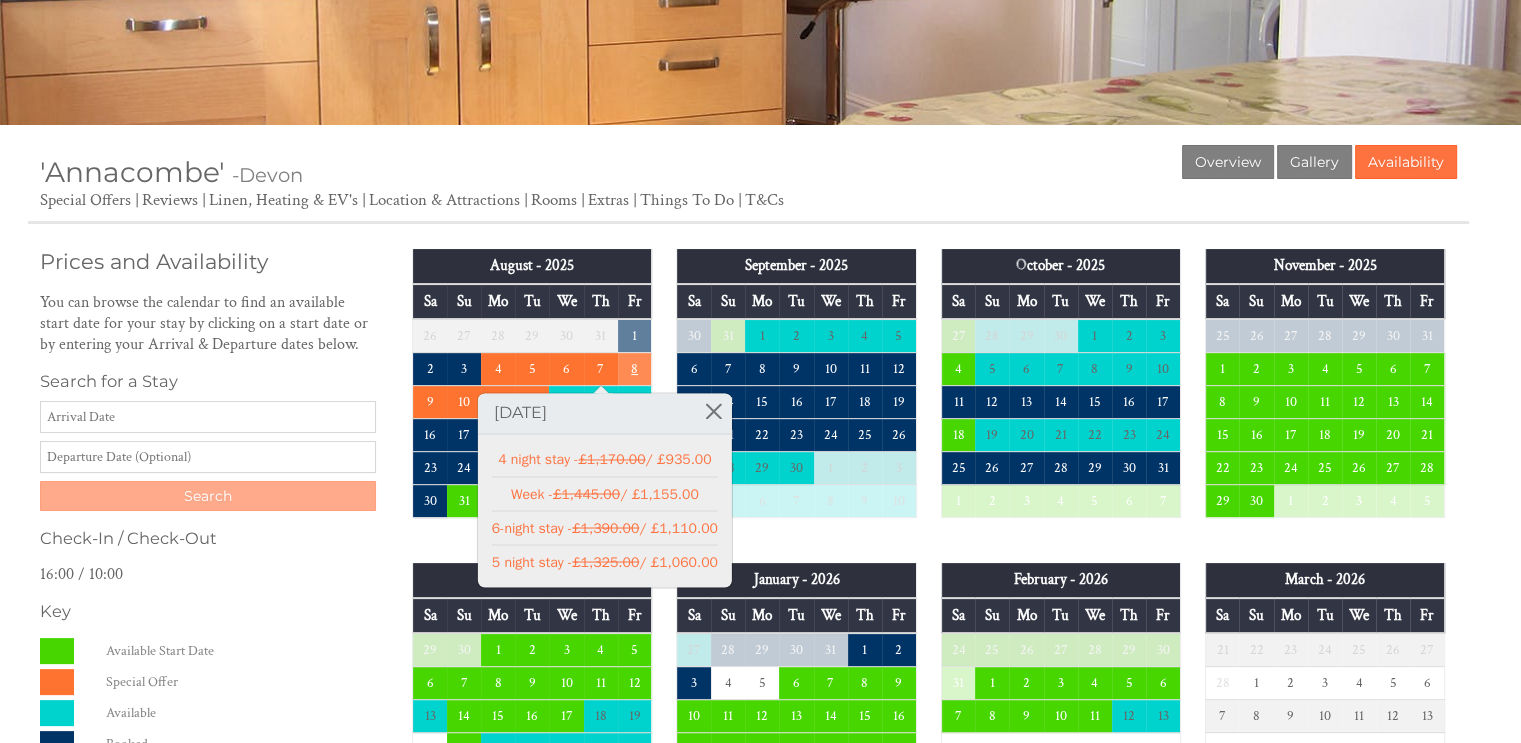 click on "8" at bounding box center (635, 369) 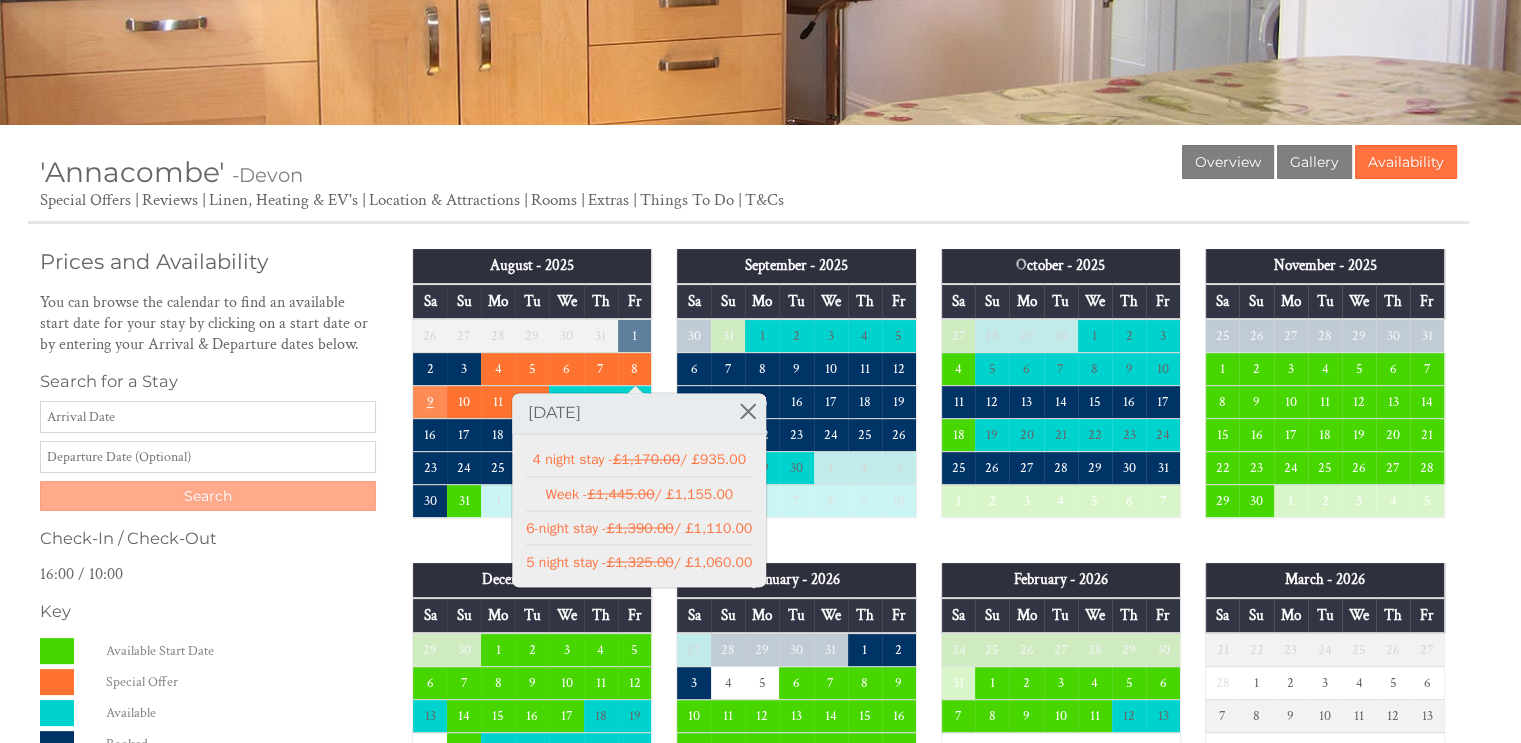 click on "9" at bounding box center [430, 402] 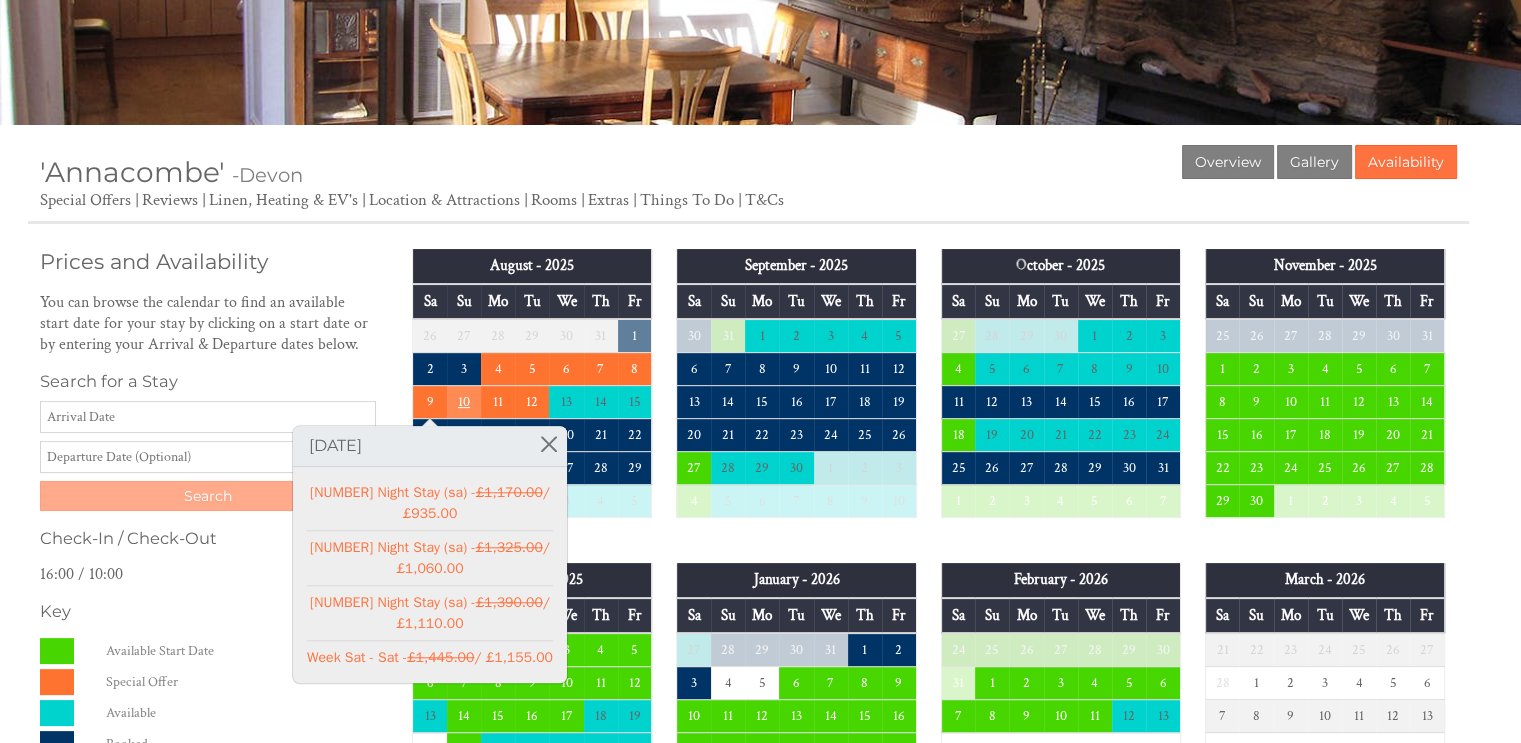 click on "10" at bounding box center (464, 402) 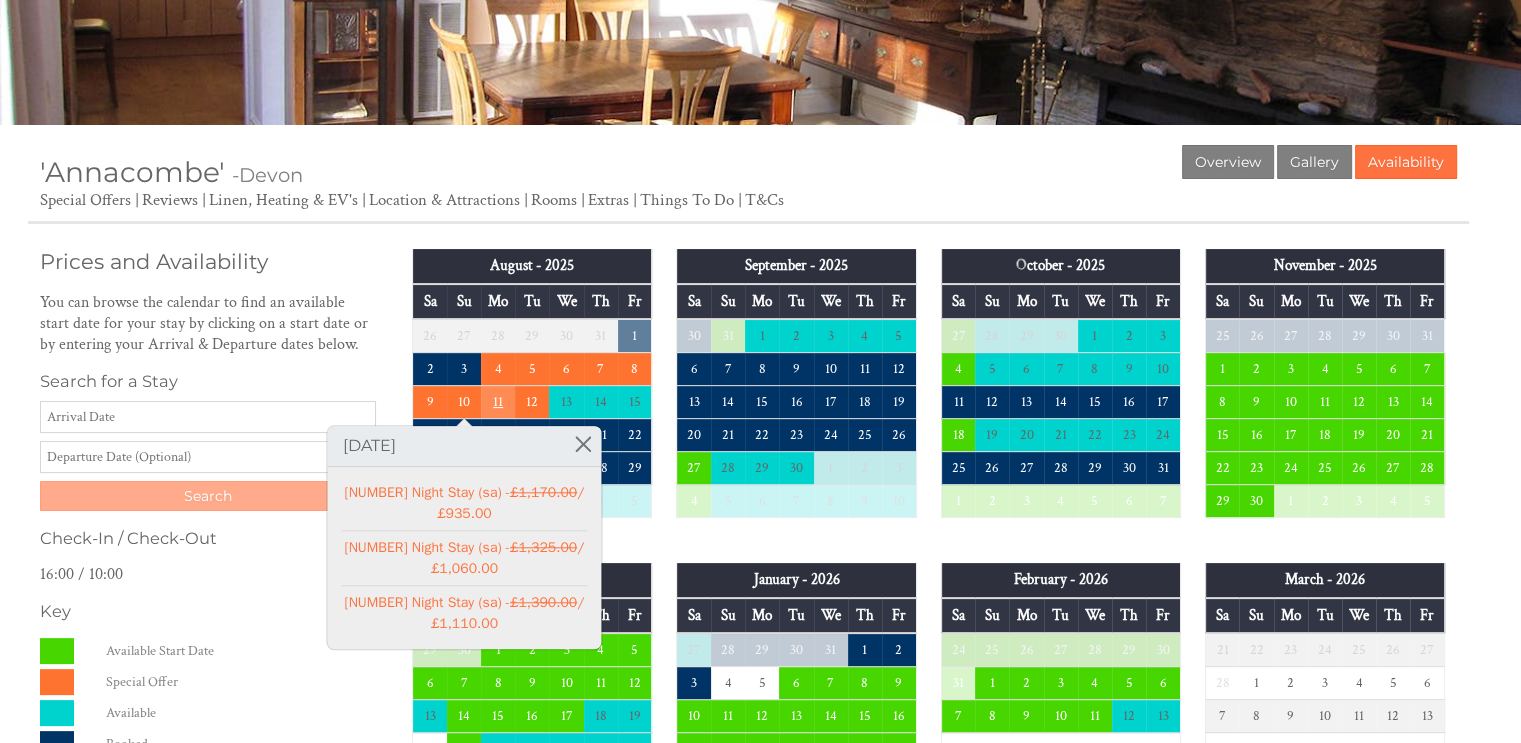 click on "11" at bounding box center [498, 402] 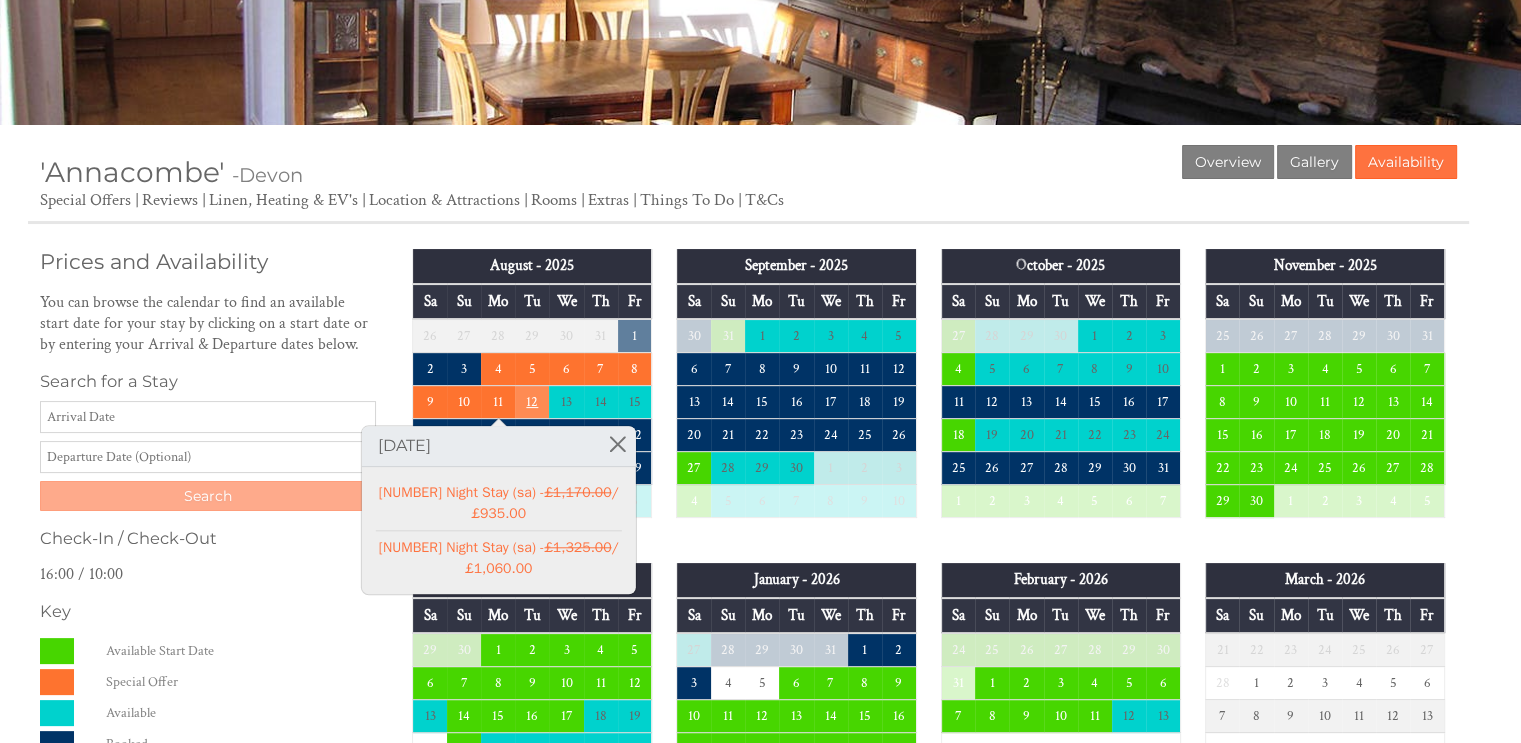 click on "12" at bounding box center (532, 402) 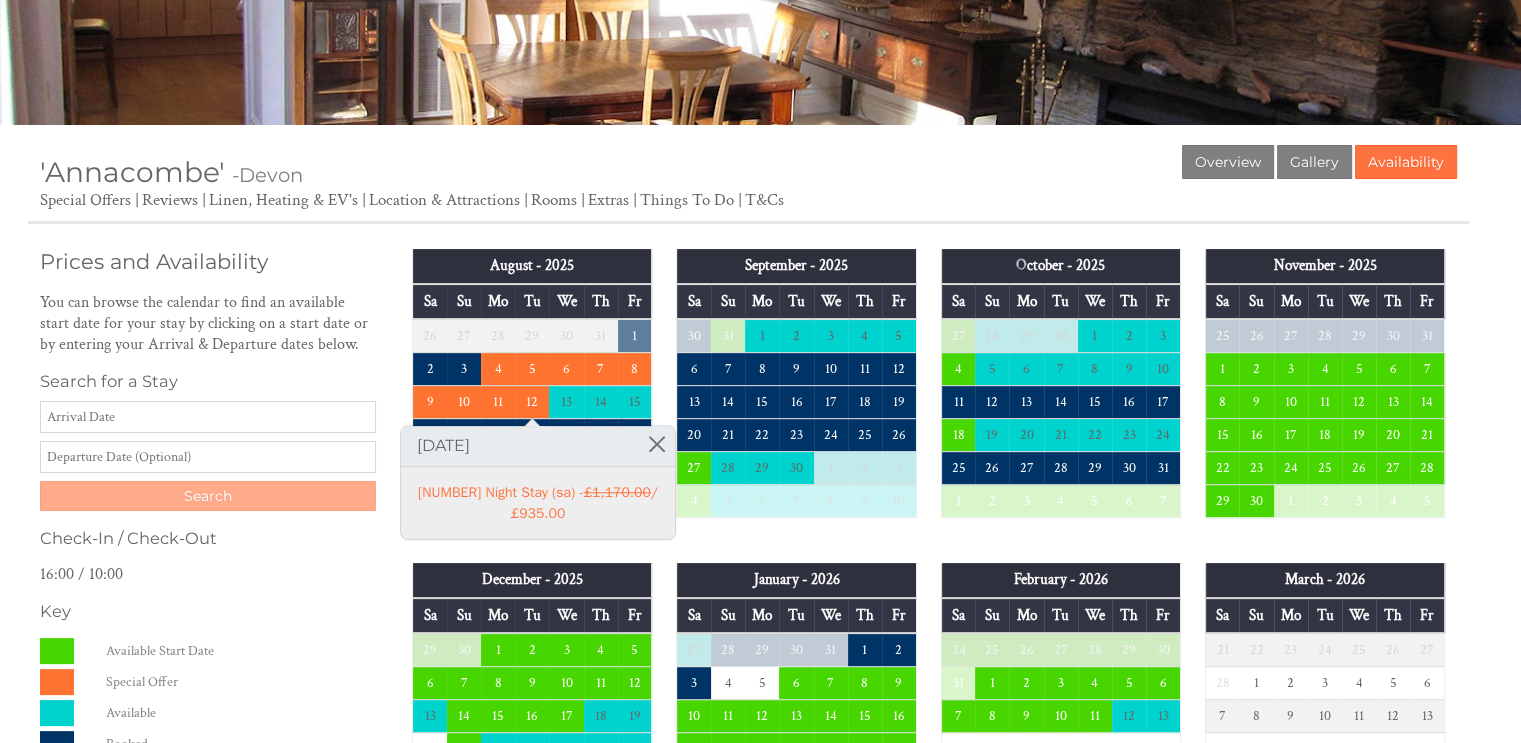 click on "August - 2025
Sa
Su
Mo
Tu
We
Th
Fr
26
27
28
29
30
31
1
2
3
4
5
6
7
8
9
10" at bounding box center [928, 1031] 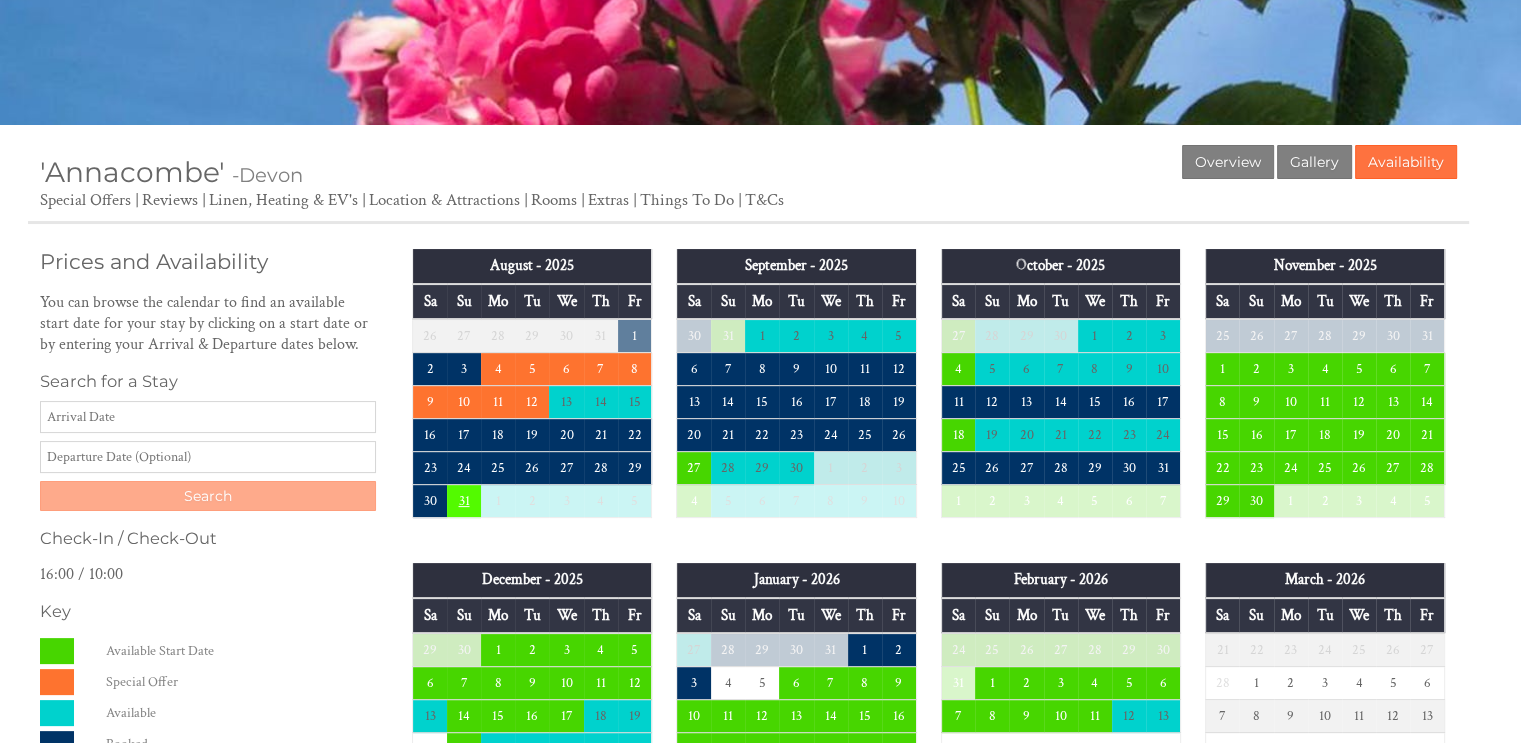 click on "31" at bounding box center [464, 501] 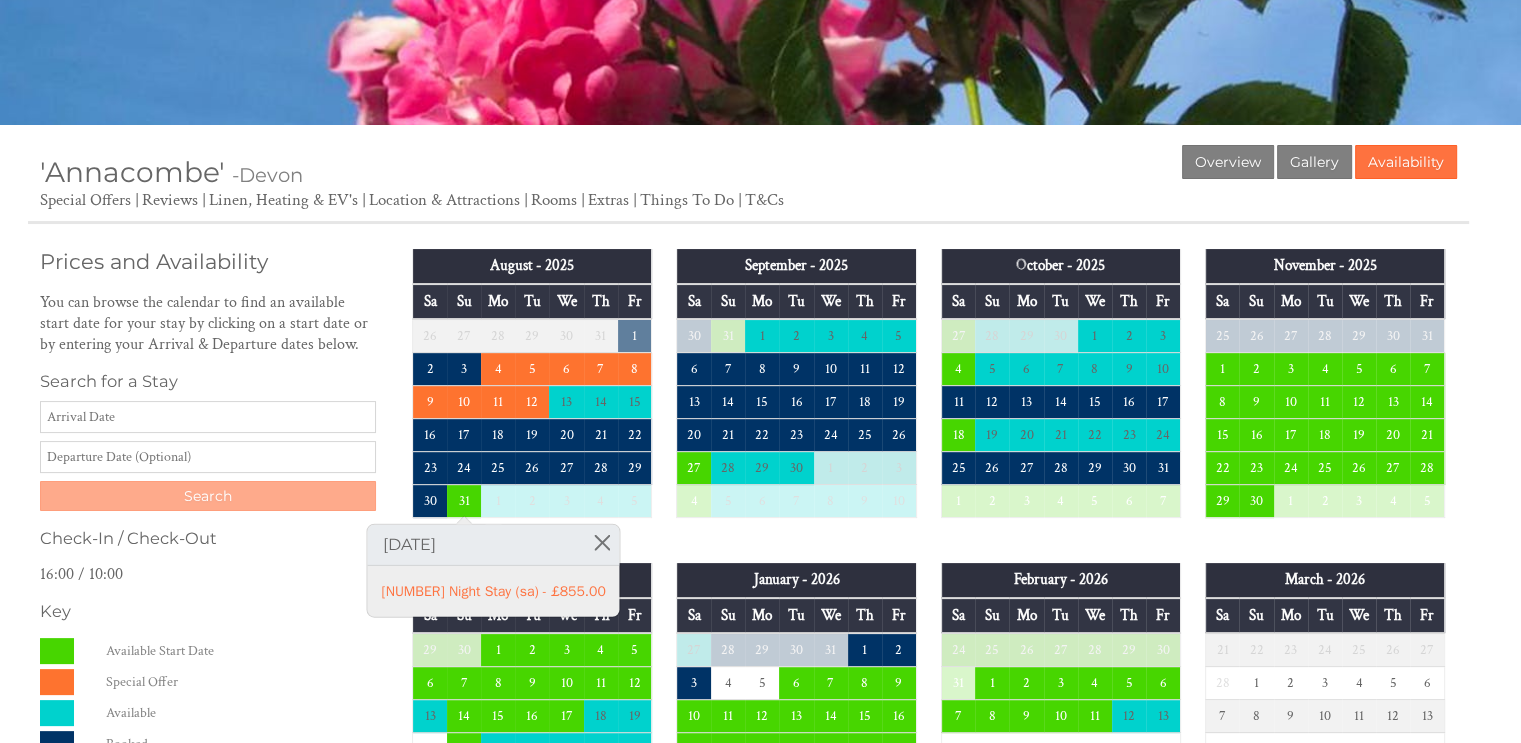 click on "August - 2025
Sa
Su
Mo
Tu
We
Th
Fr
26
27
28
29
30
31
1
2
3
4
5
6
7
8
9
10" at bounding box center [532, 393] 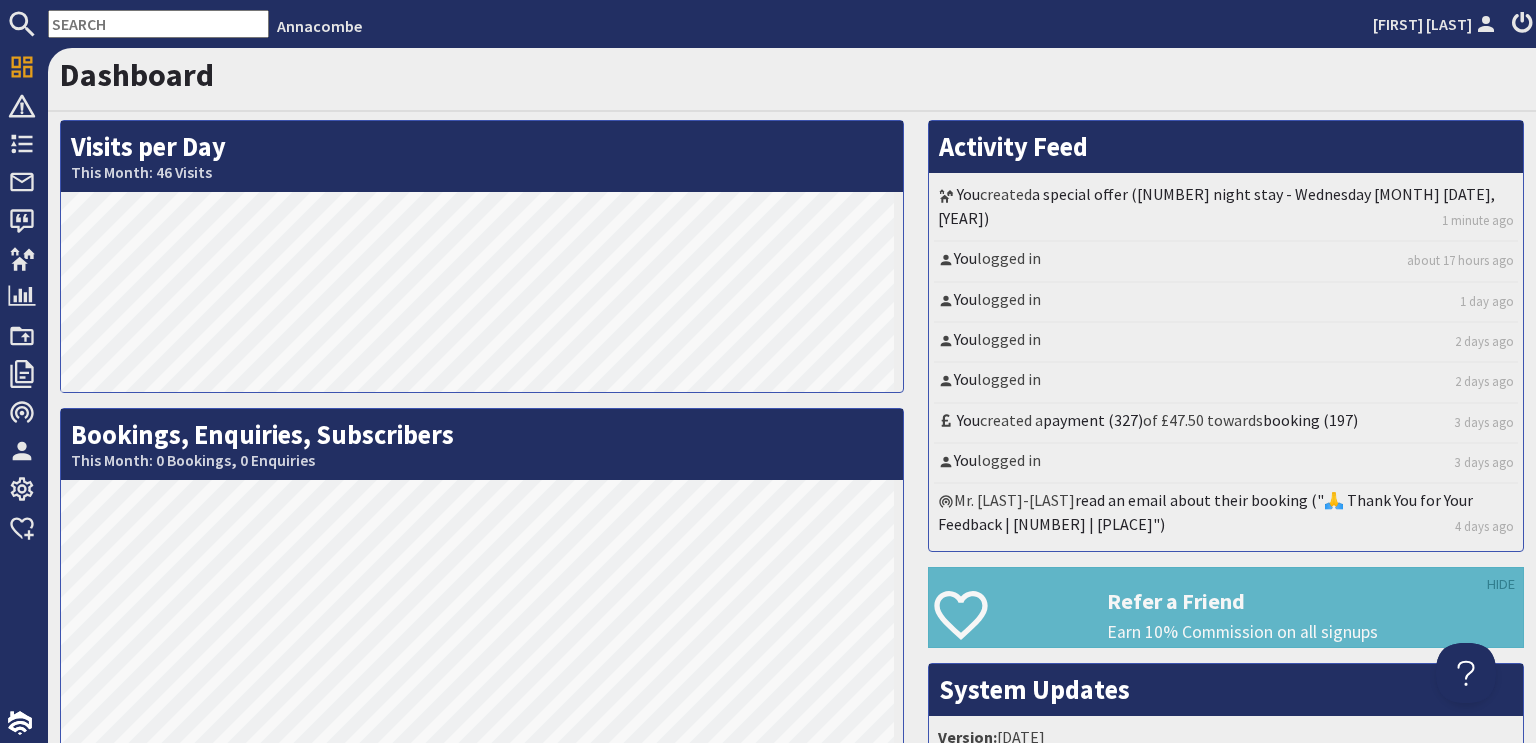 scroll, scrollTop: 0, scrollLeft: 0, axis: both 